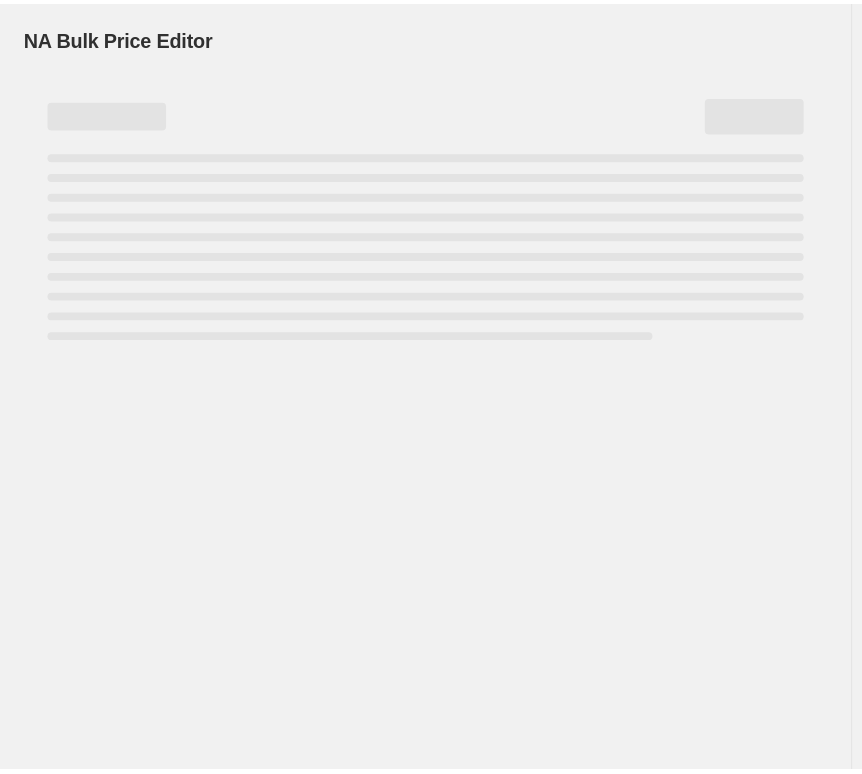 scroll, scrollTop: 0, scrollLeft: 0, axis: both 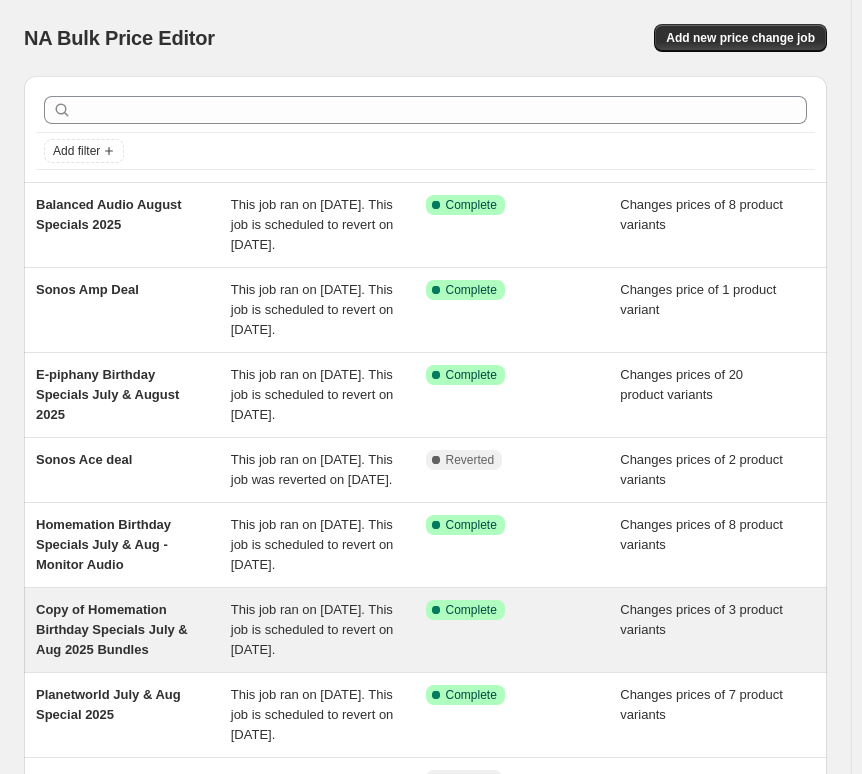 click on "Copy of Homemation Birthday Specials July & Aug 2025 Bundles" at bounding box center (112, 629) 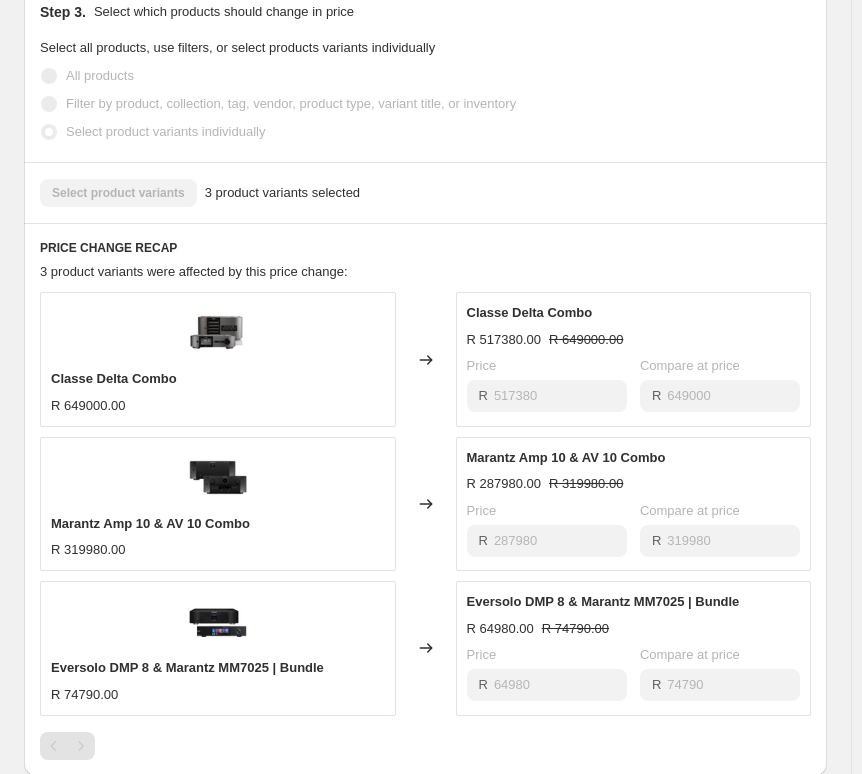 scroll, scrollTop: 900, scrollLeft: 0, axis: vertical 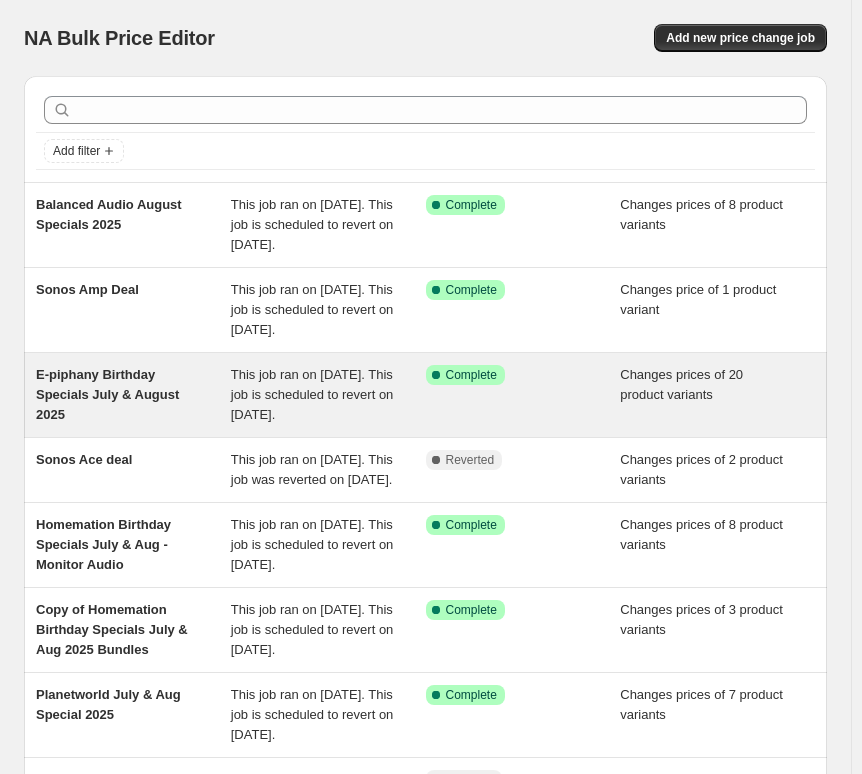 click on "E-piphany Birthday Specials July & August 2025" at bounding box center (107, 394) 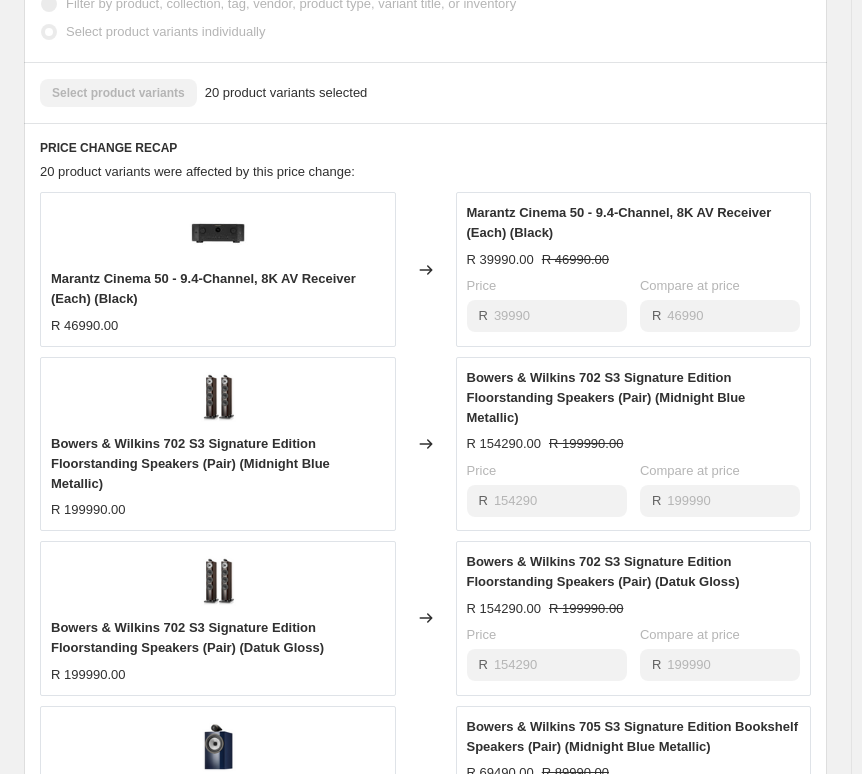 scroll, scrollTop: 1400, scrollLeft: 0, axis: vertical 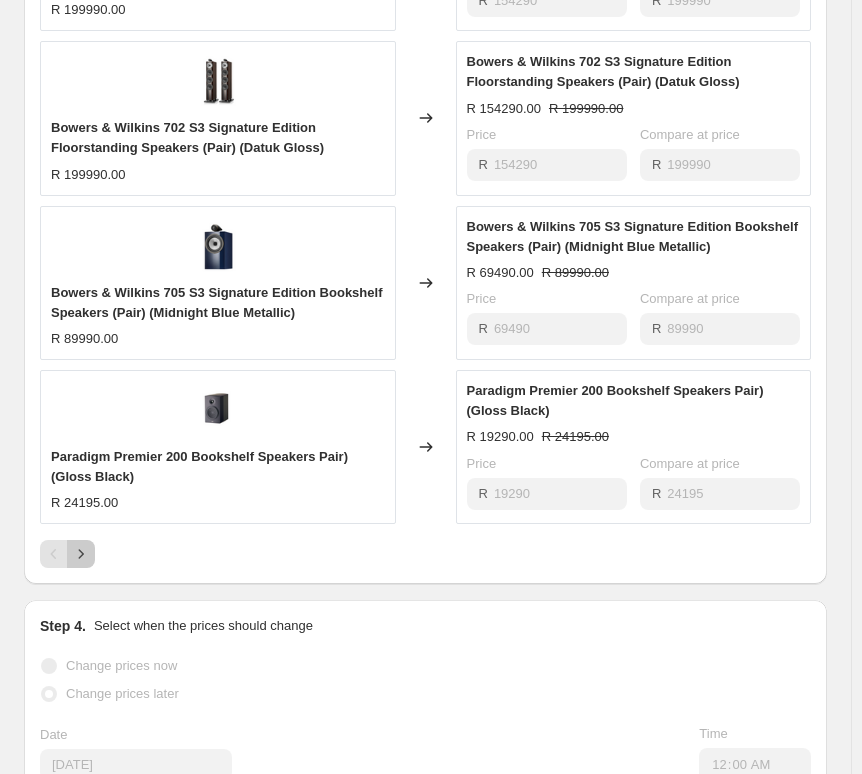 click 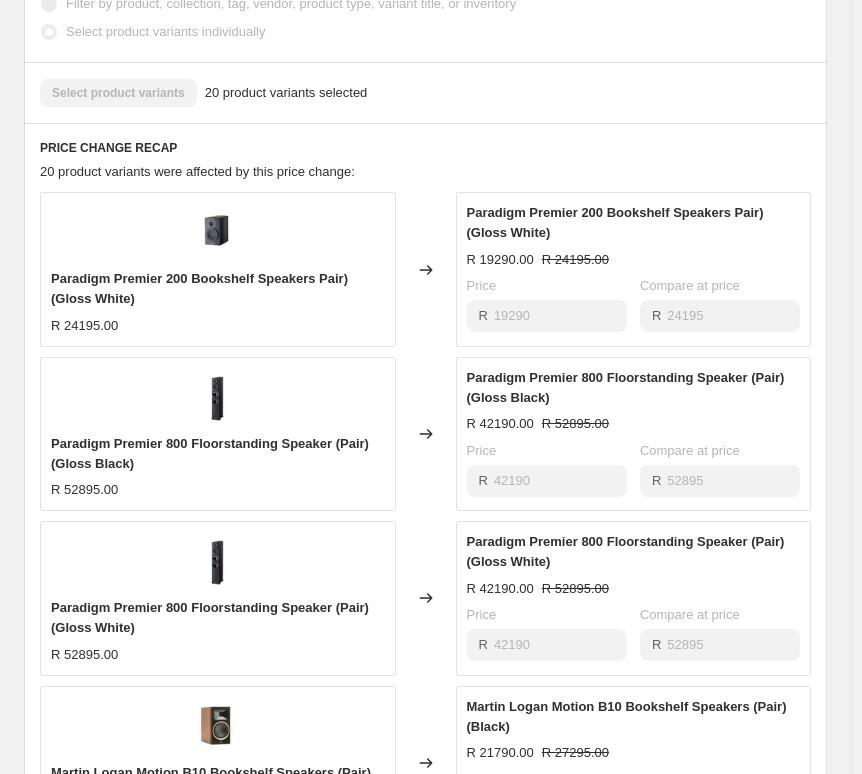 scroll, scrollTop: 1400, scrollLeft: 0, axis: vertical 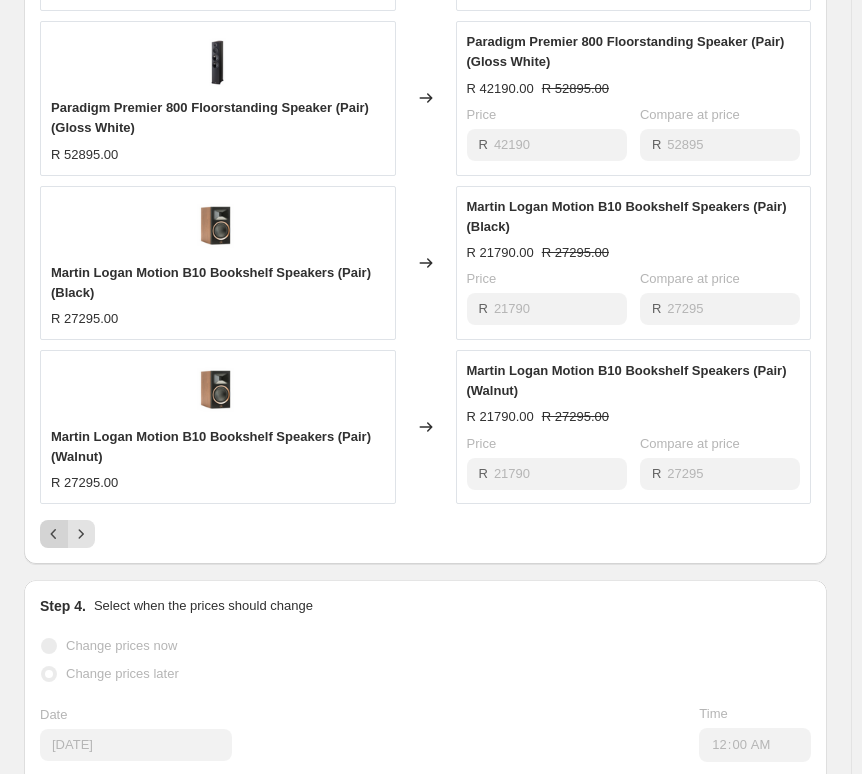 click 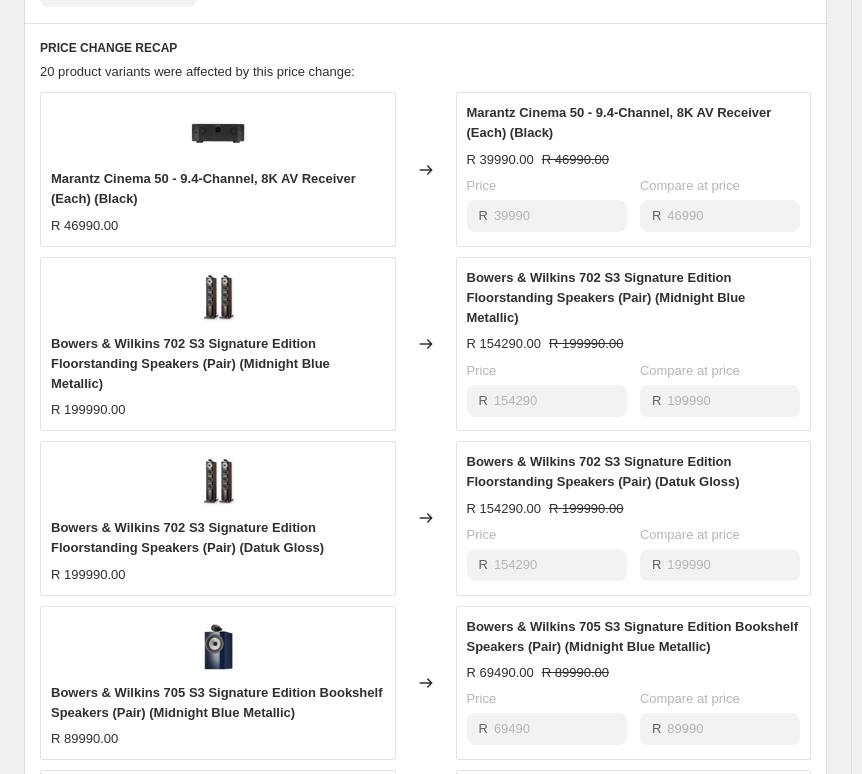 scroll, scrollTop: 1300, scrollLeft: 0, axis: vertical 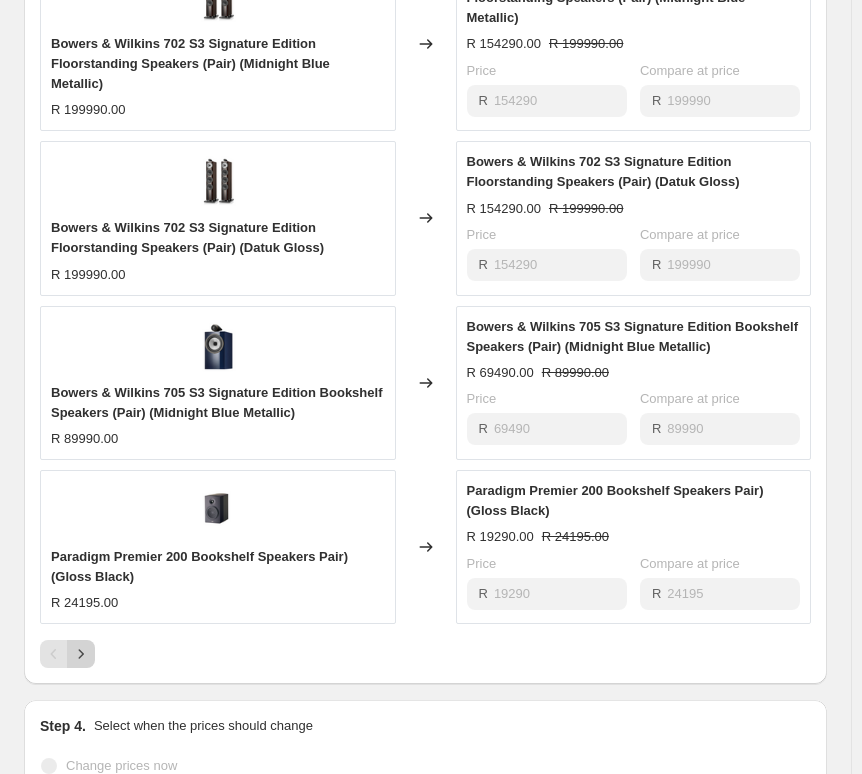click 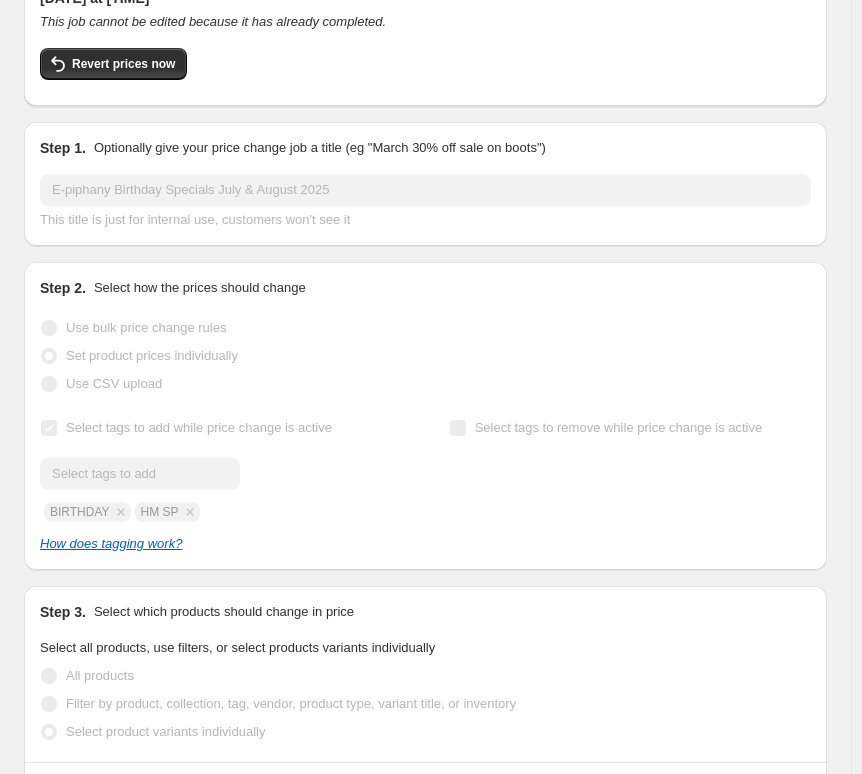scroll, scrollTop: 0, scrollLeft: 0, axis: both 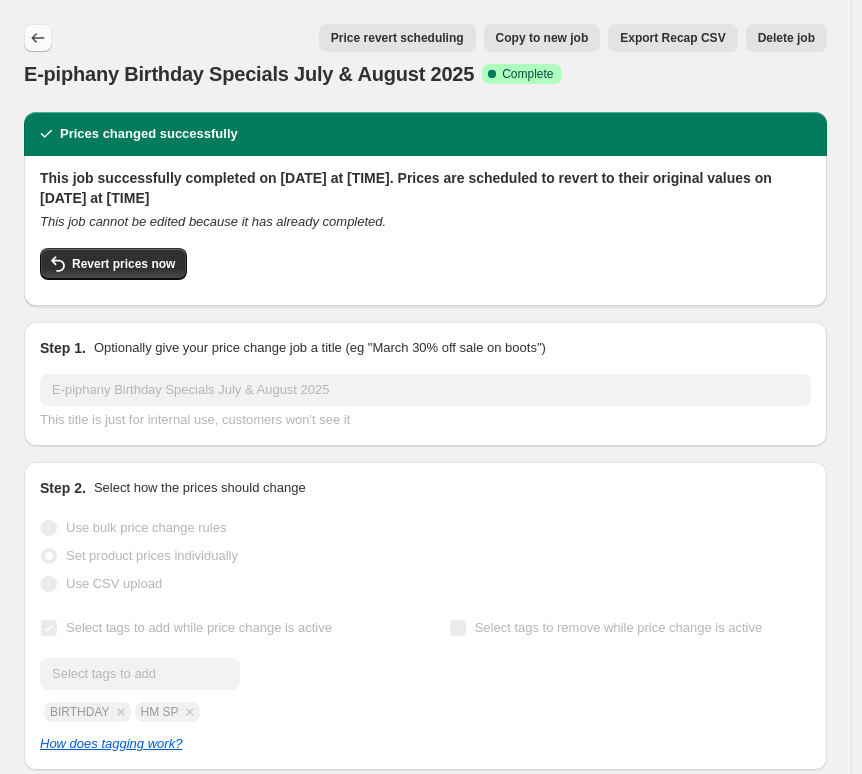 click 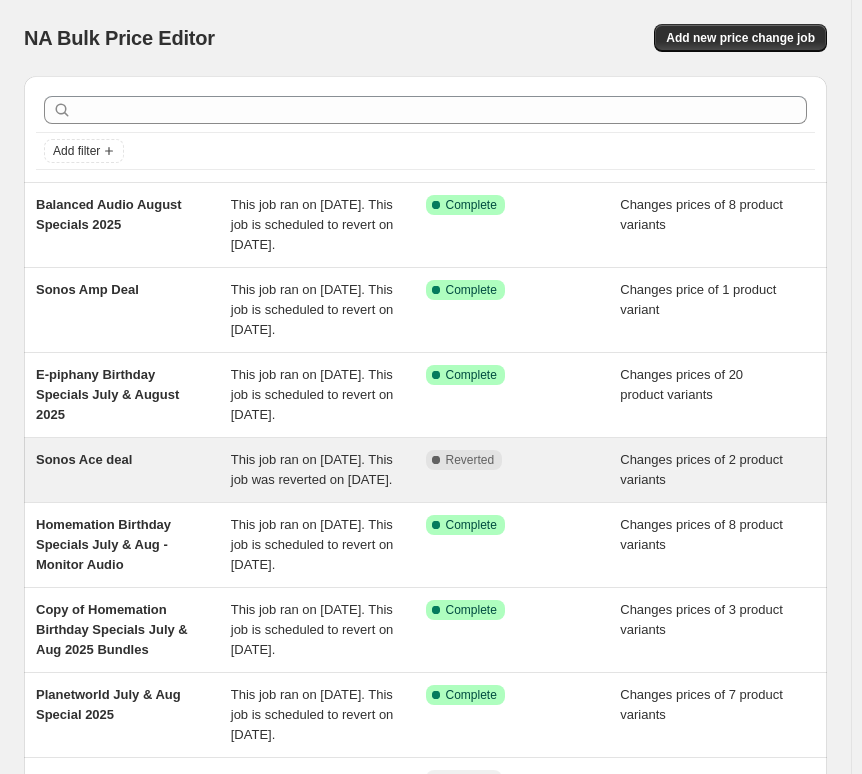 scroll, scrollTop: 100, scrollLeft: 0, axis: vertical 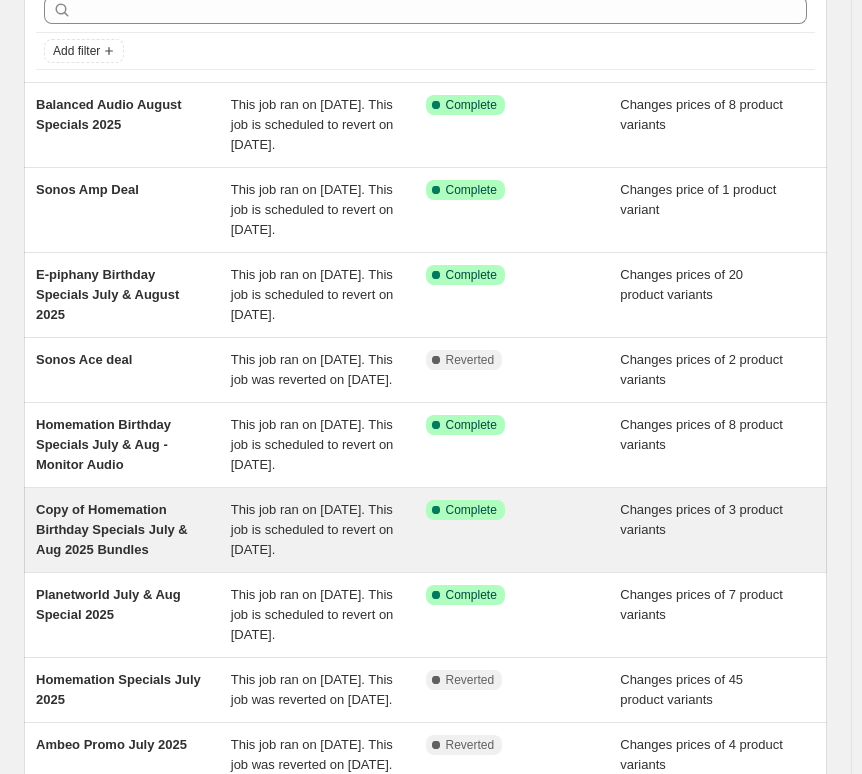 click on "Copy of Homemation Birthday Specials July & Aug 2025 Bundles" at bounding box center [133, 530] 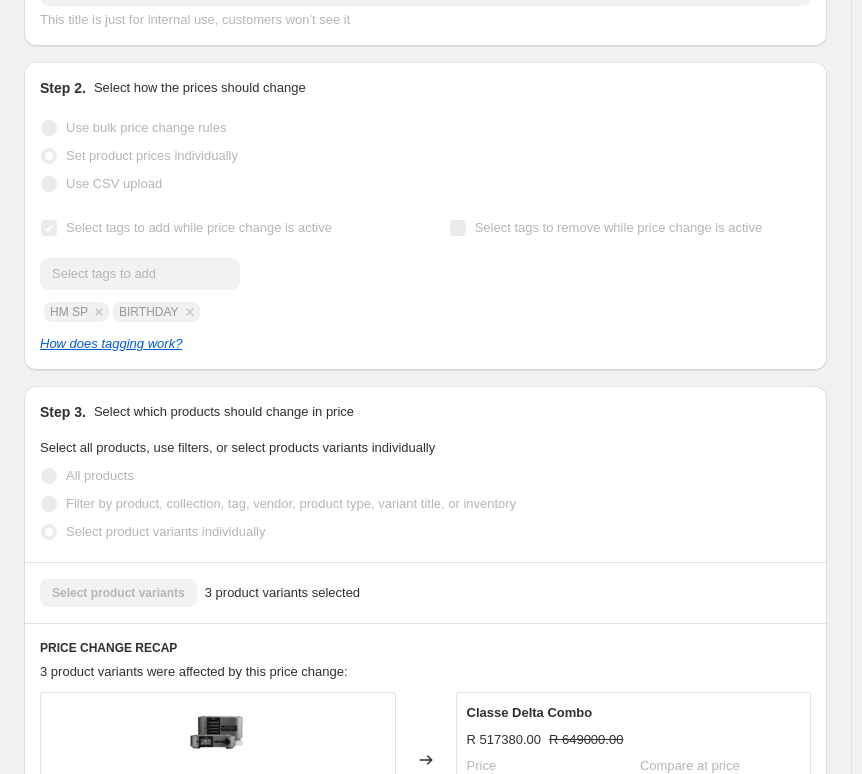 scroll, scrollTop: 0, scrollLeft: 0, axis: both 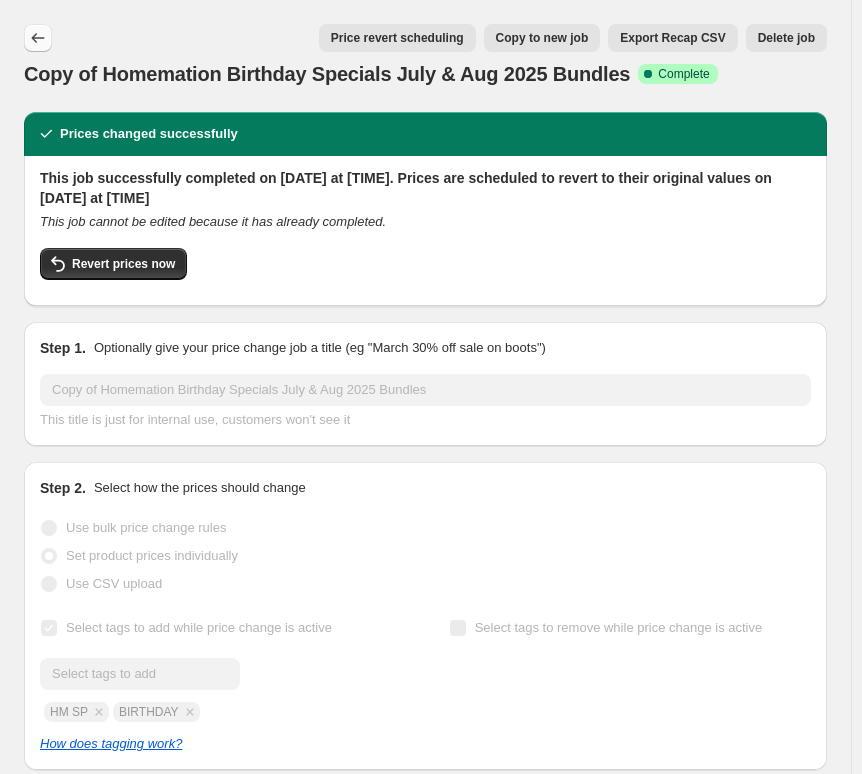 click at bounding box center [38, 38] 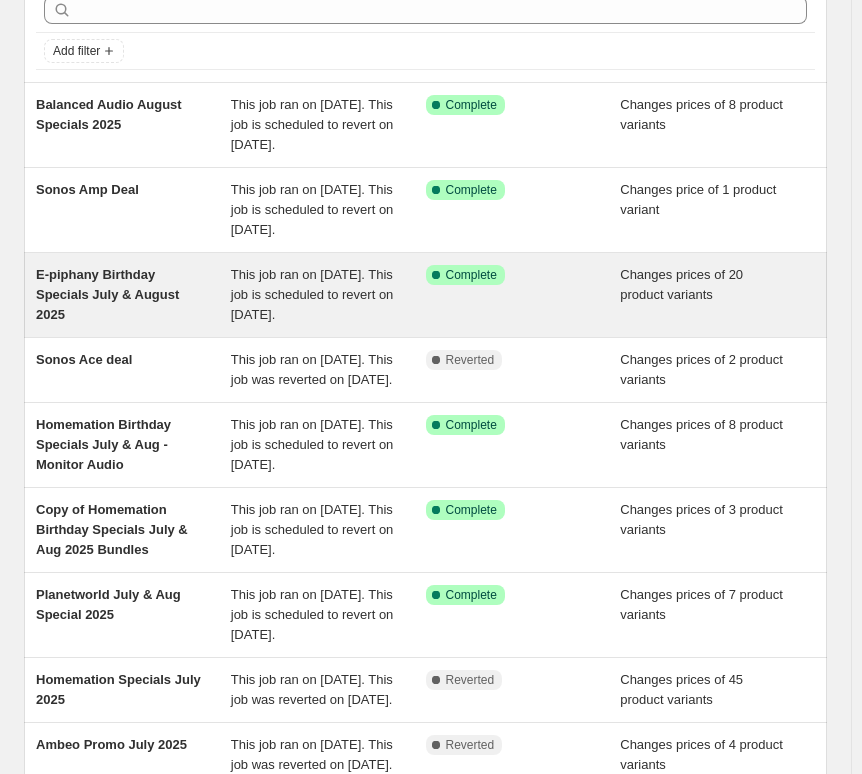 scroll, scrollTop: 200, scrollLeft: 0, axis: vertical 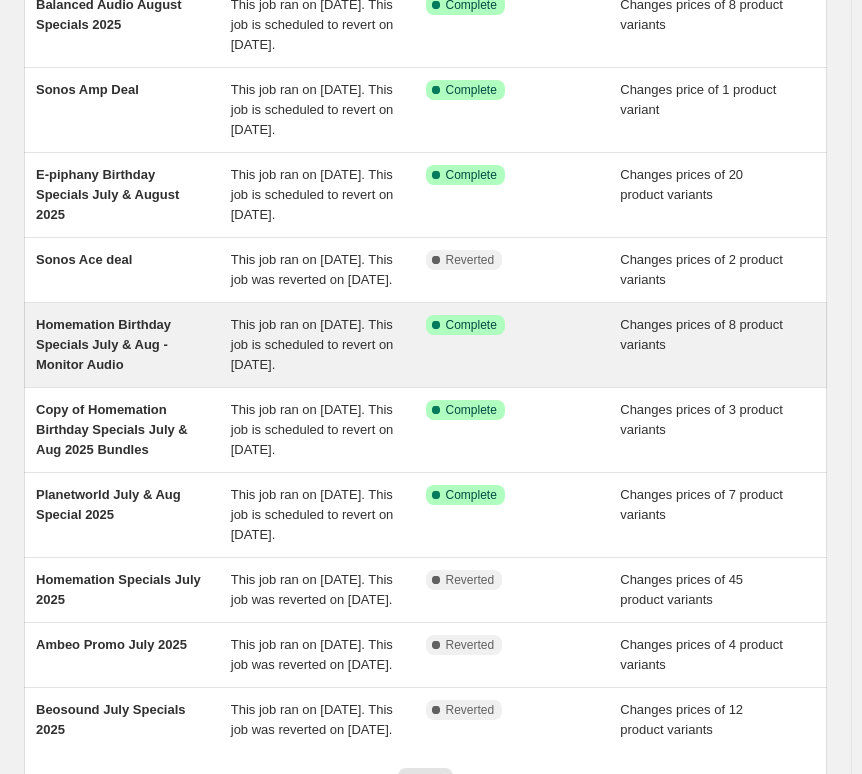 click on "Homemation Birthday Specials July & Aug - Monitor Audio" at bounding box center (103, 344) 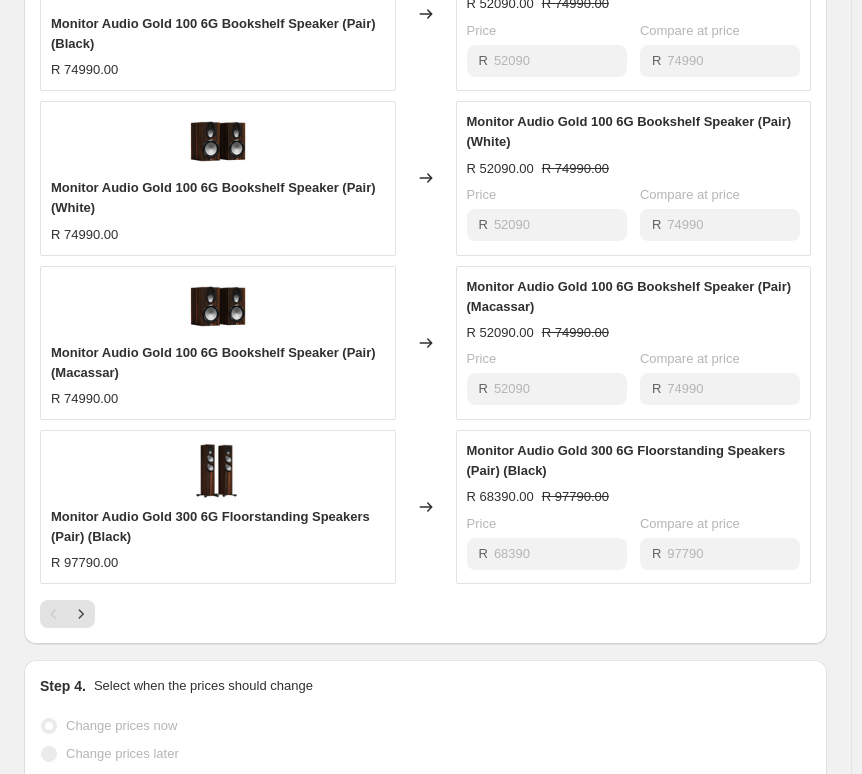 scroll, scrollTop: 1400, scrollLeft: 0, axis: vertical 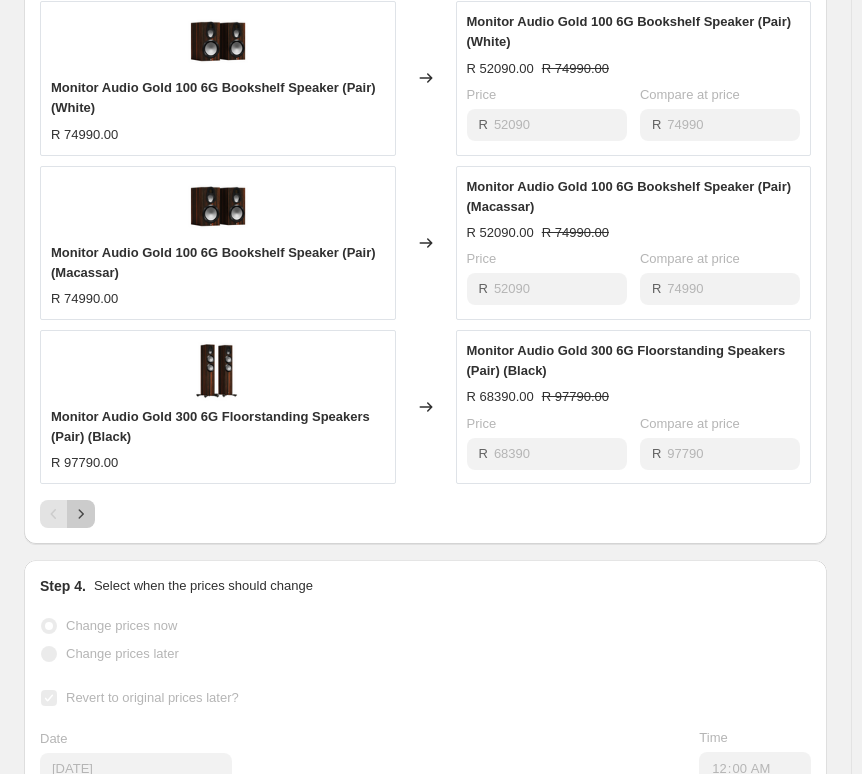 click 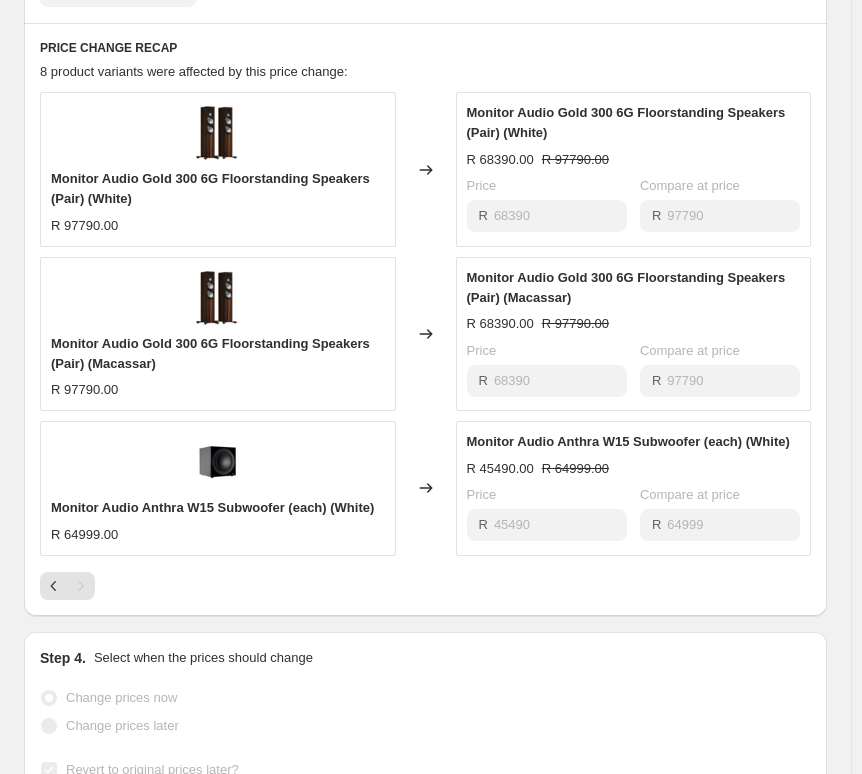 scroll, scrollTop: 800, scrollLeft: 0, axis: vertical 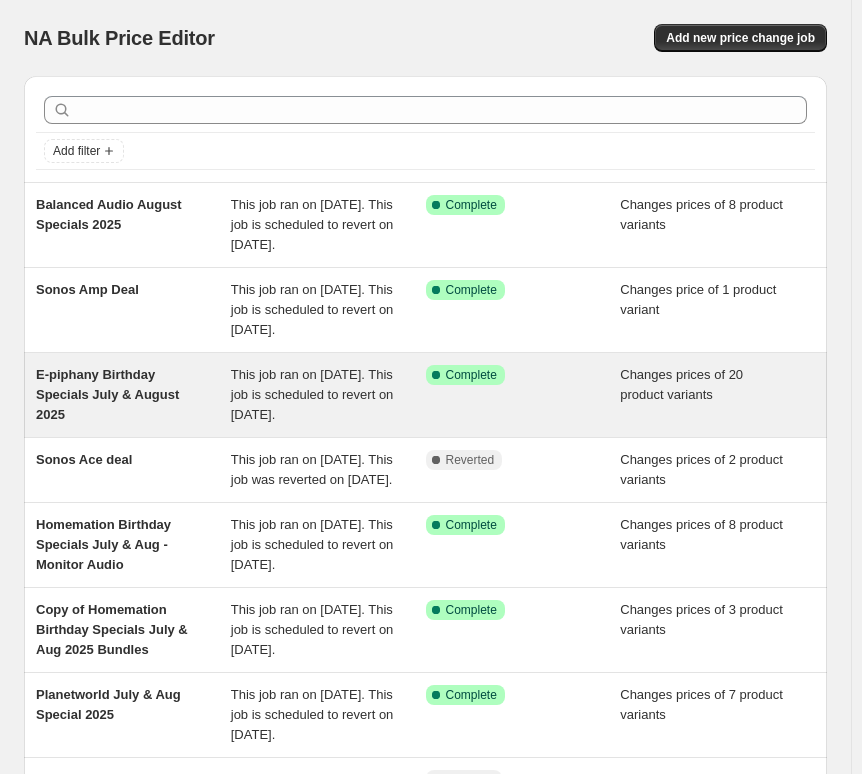 click on "E-piphany Birthday Specials July & August 2025" at bounding box center [107, 394] 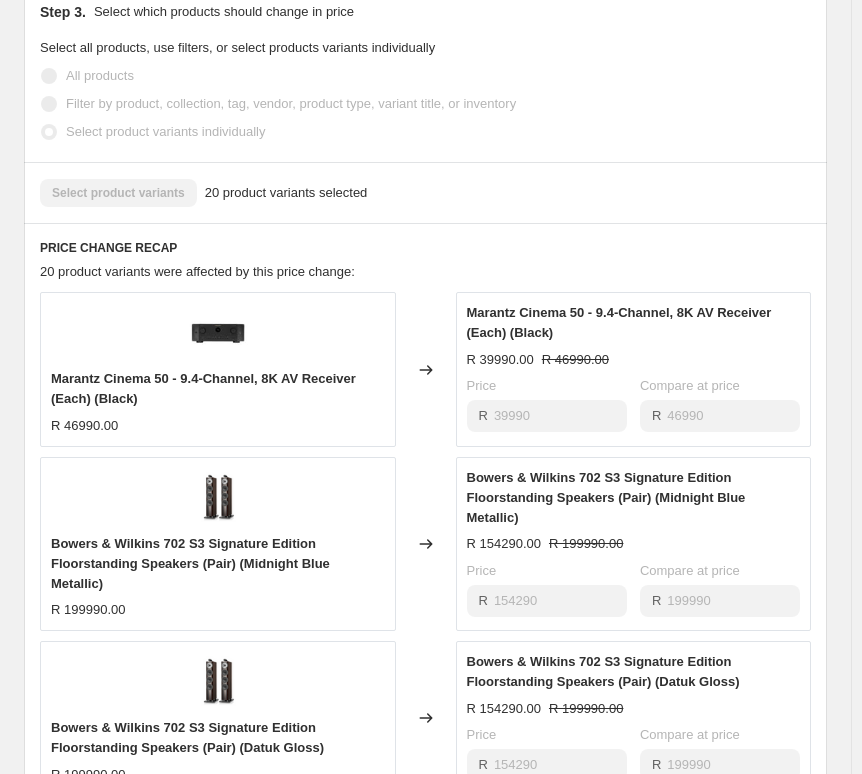 scroll, scrollTop: 1500, scrollLeft: 0, axis: vertical 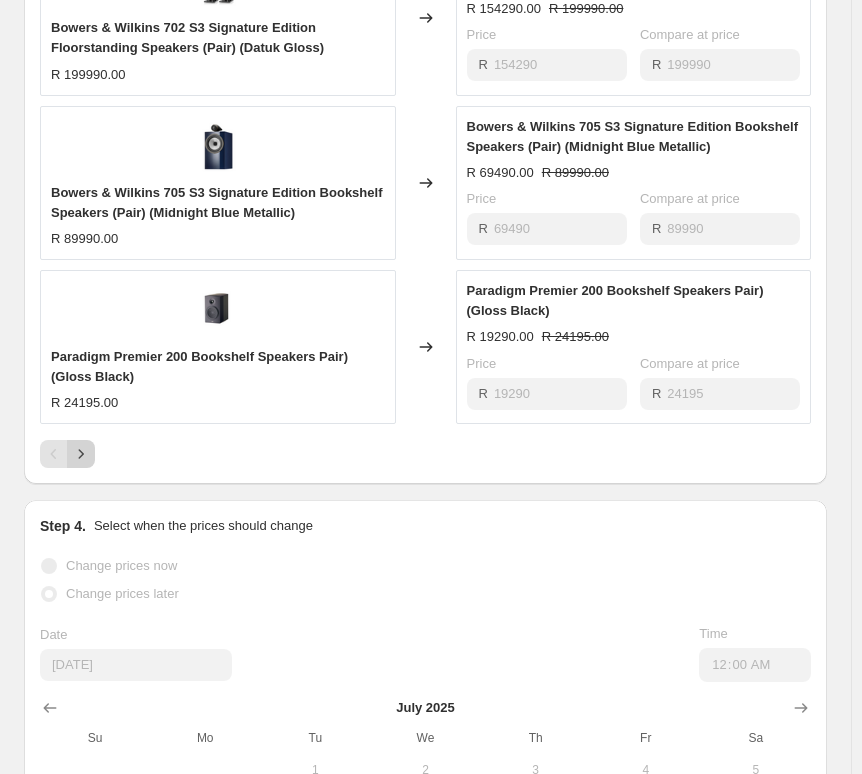 click 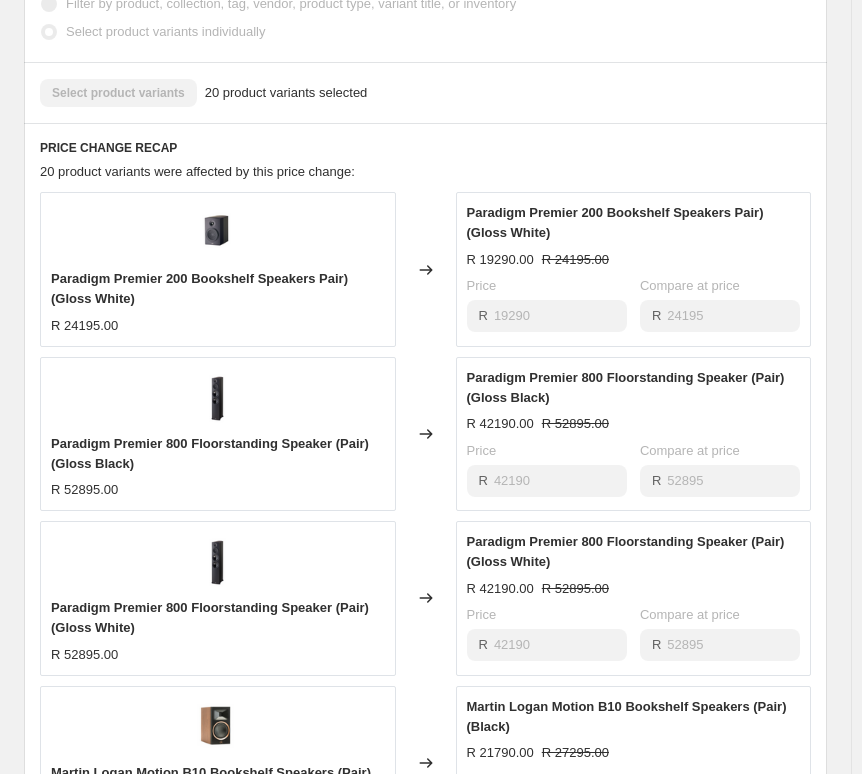 scroll, scrollTop: 1500, scrollLeft: 0, axis: vertical 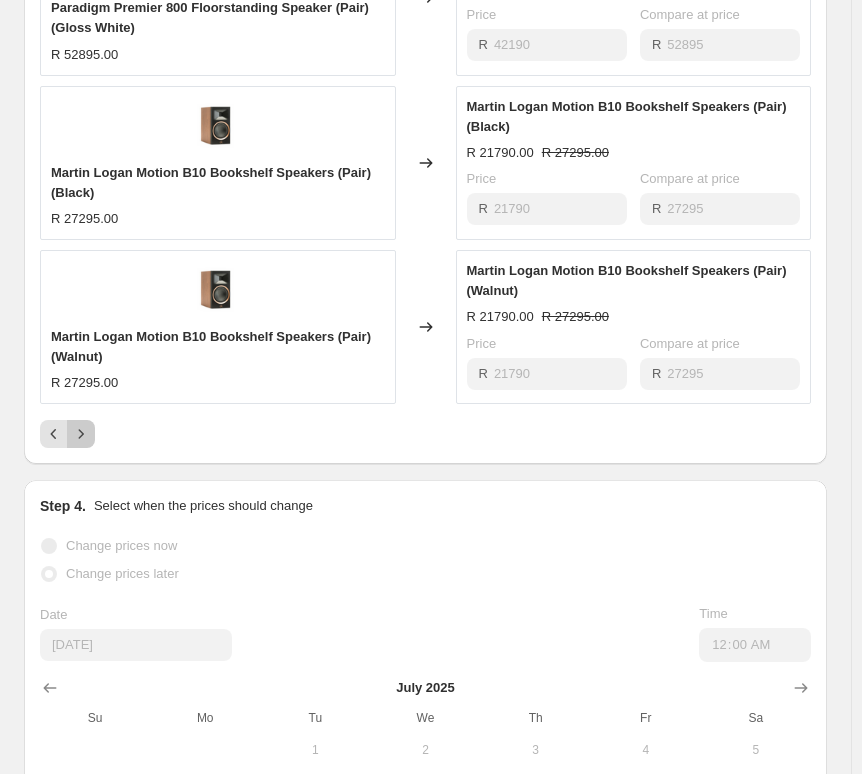click at bounding box center [81, 434] 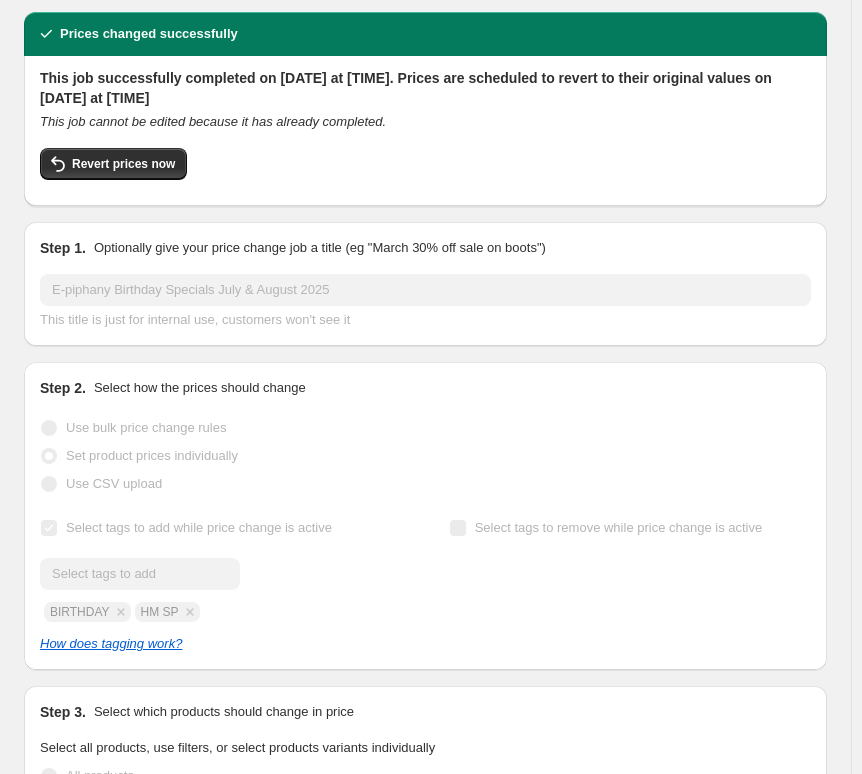 scroll, scrollTop: 0, scrollLeft: 0, axis: both 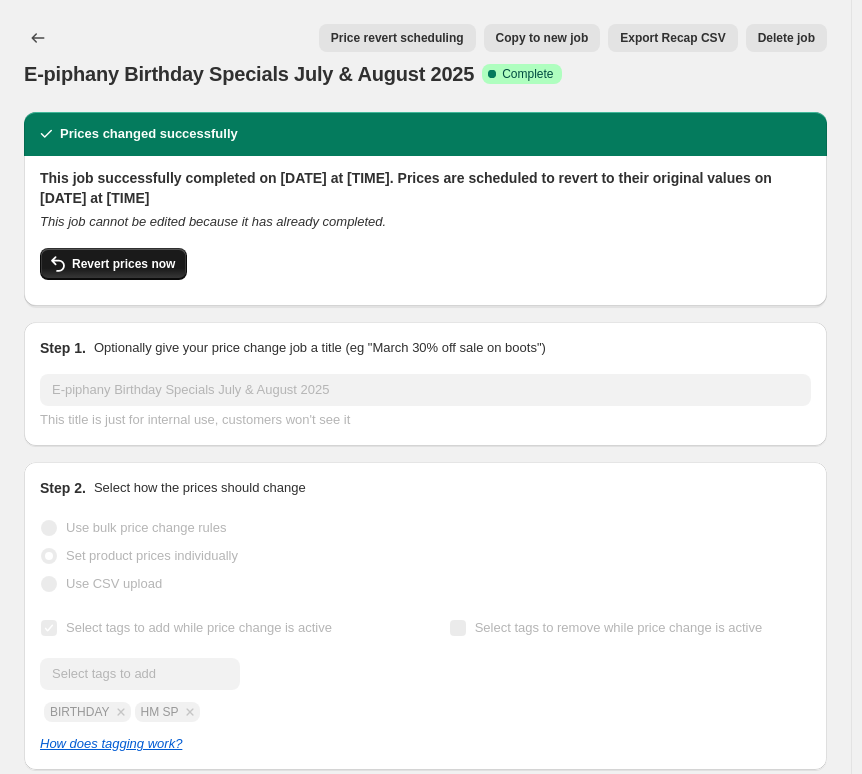click on "Revert prices now" at bounding box center (123, 264) 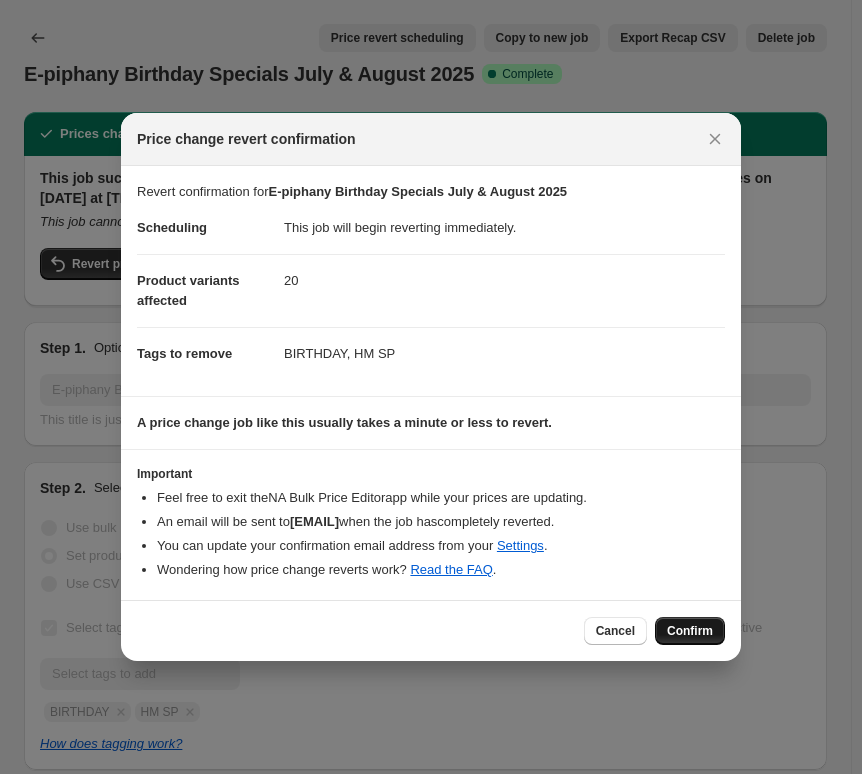 click on "Confirm" at bounding box center (690, 631) 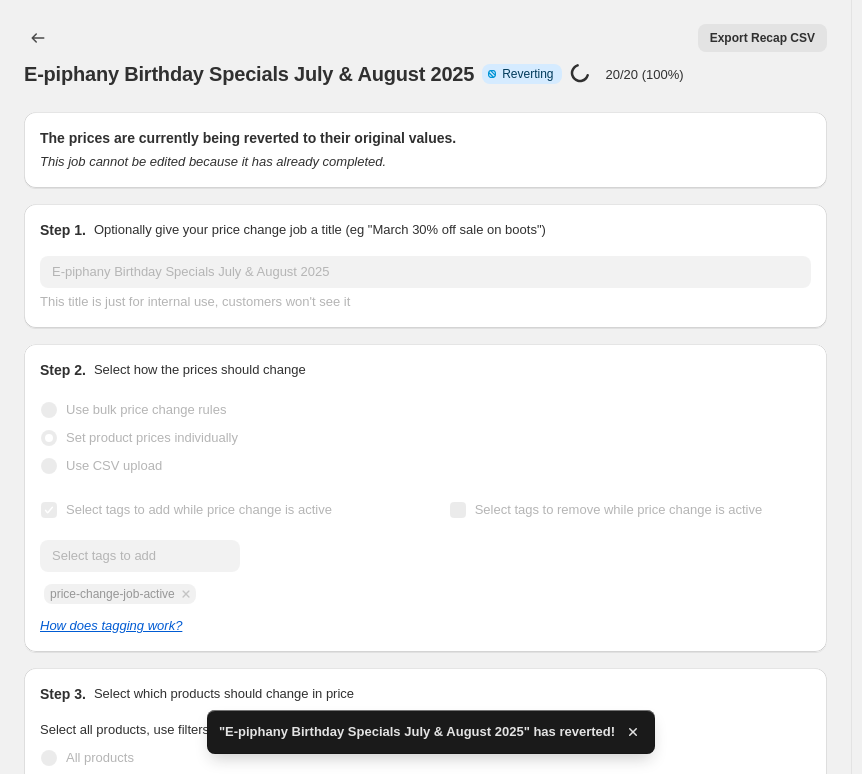 checkbox on "true" 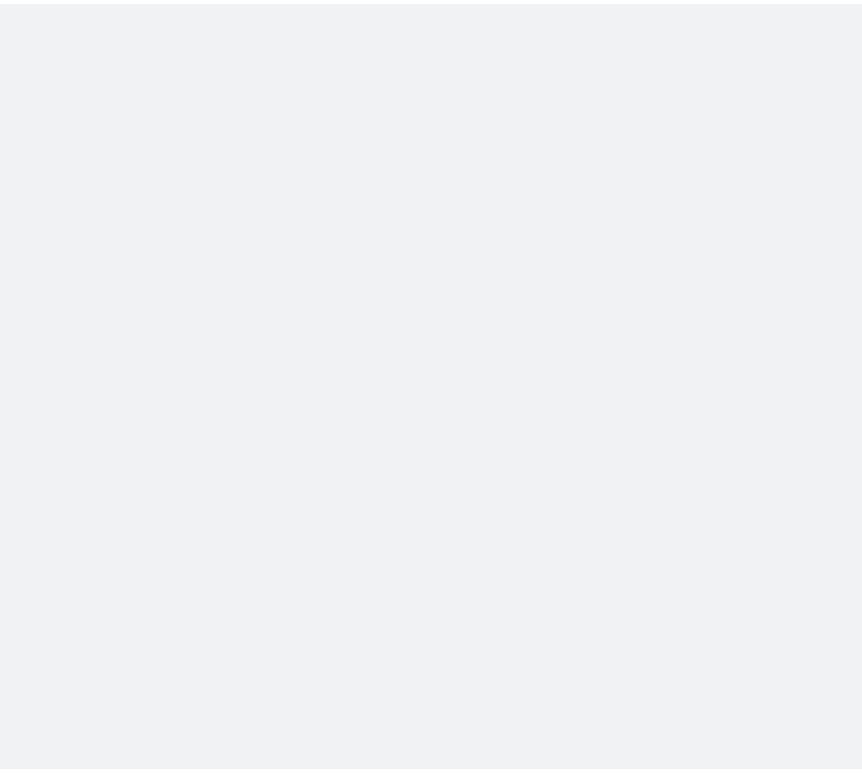 scroll, scrollTop: 0, scrollLeft: 0, axis: both 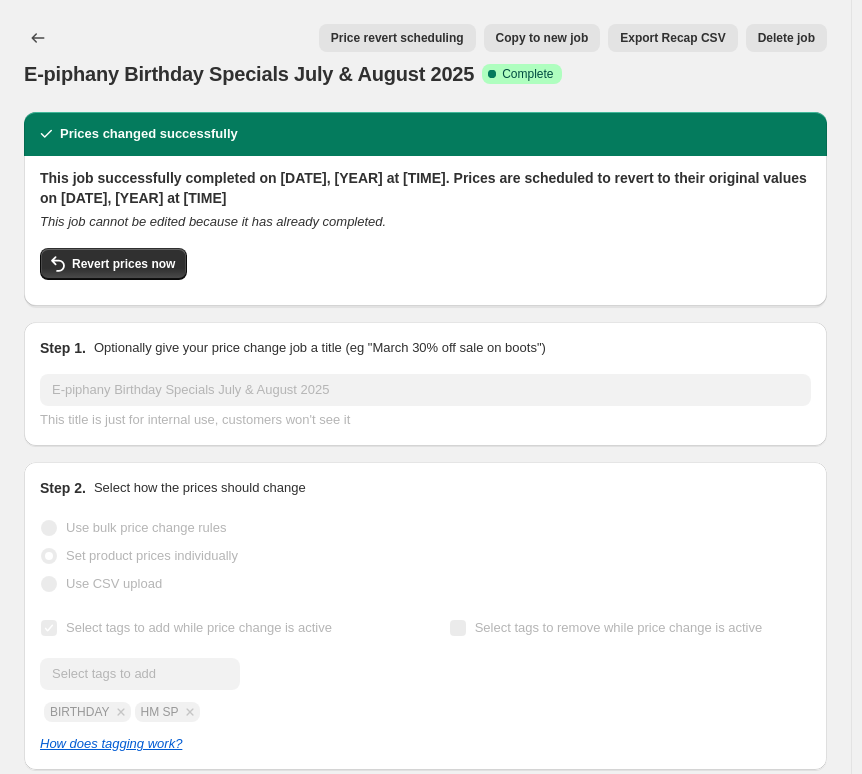 click on "Copy to new job" at bounding box center [542, 38] 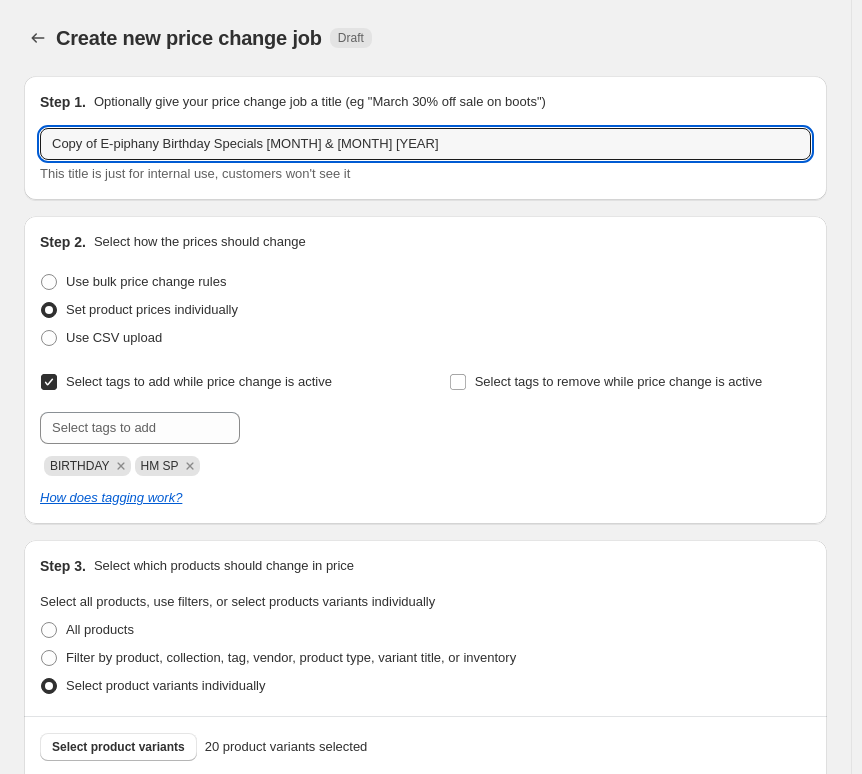 drag, startPoint x: 99, startPoint y: 148, endPoint x: -18, endPoint y: 157, distance: 117.34564 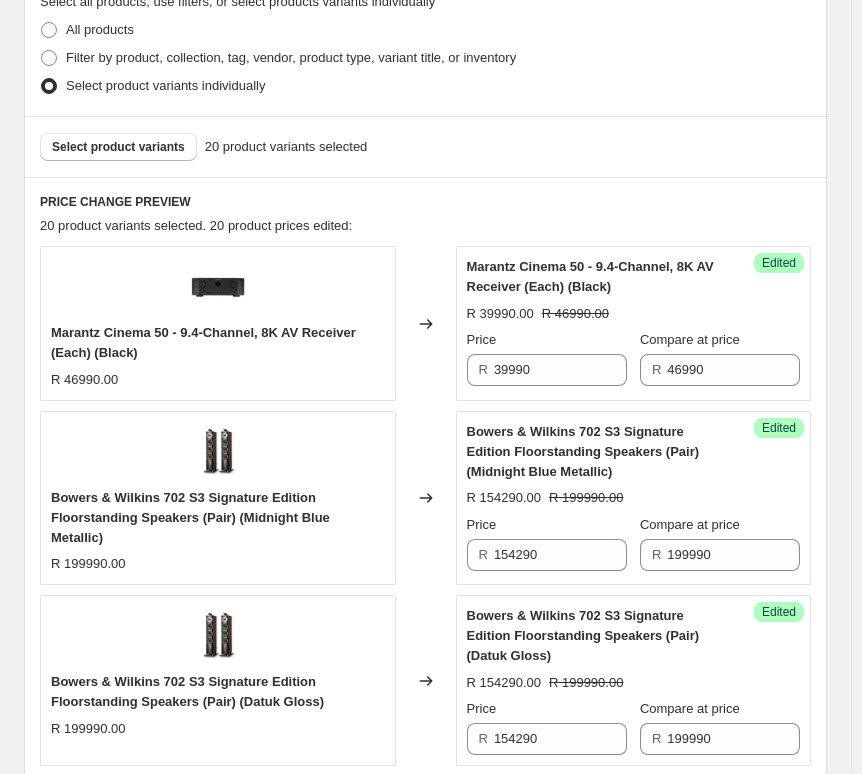 scroll, scrollTop: 800, scrollLeft: 0, axis: vertical 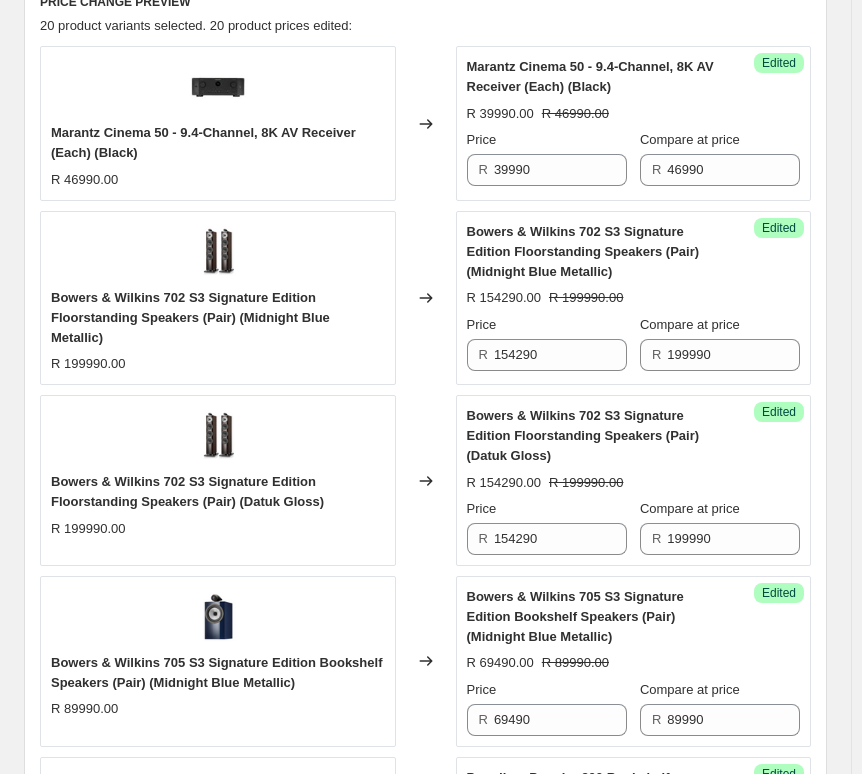 type on "HM E-piphany Birthday Specials July & August 2025" 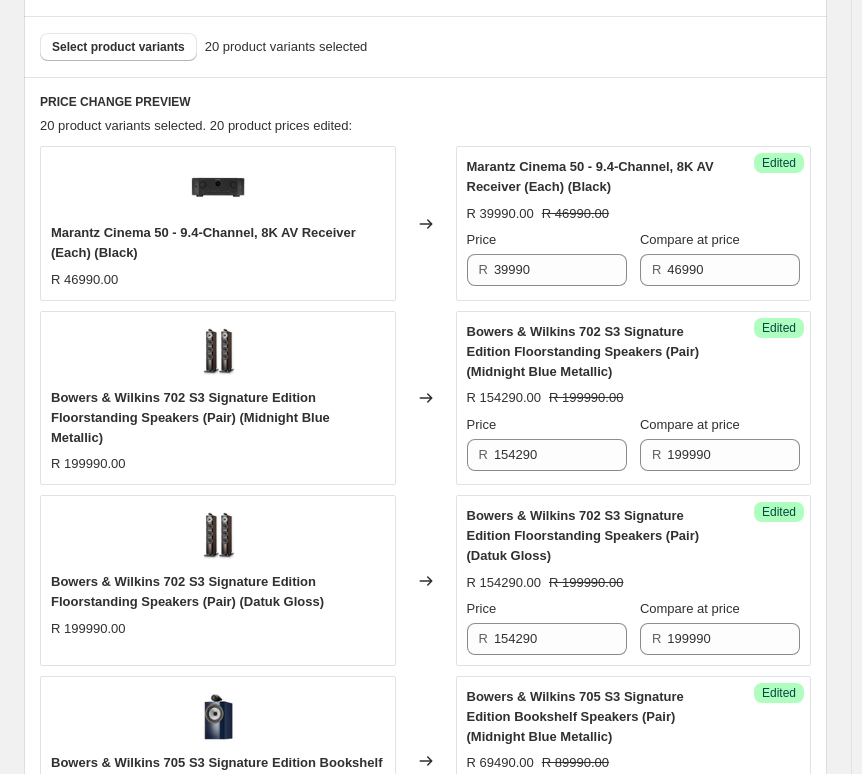 scroll, scrollTop: 600, scrollLeft: 0, axis: vertical 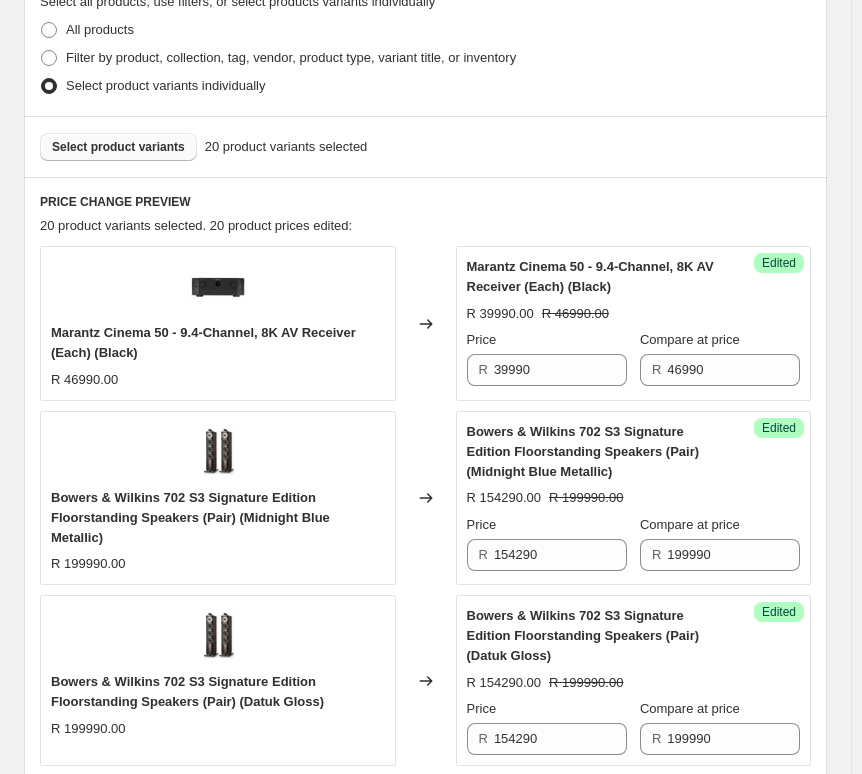 click on "Select product variants" at bounding box center [118, 147] 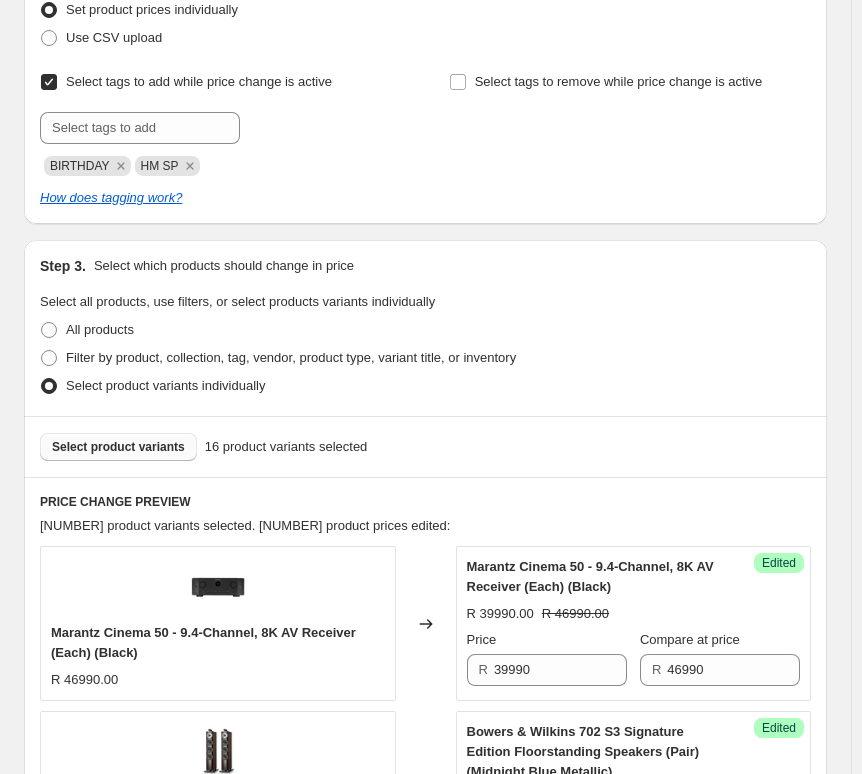 scroll, scrollTop: 500, scrollLeft: 0, axis: vertical 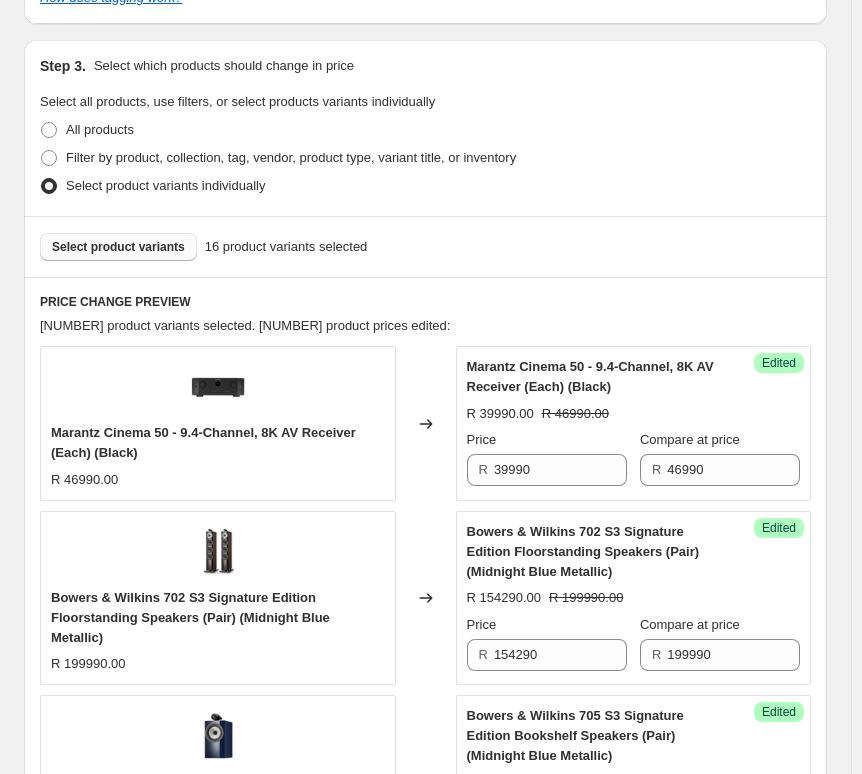 click on "Select product variants" at bounding box center (118, 247) 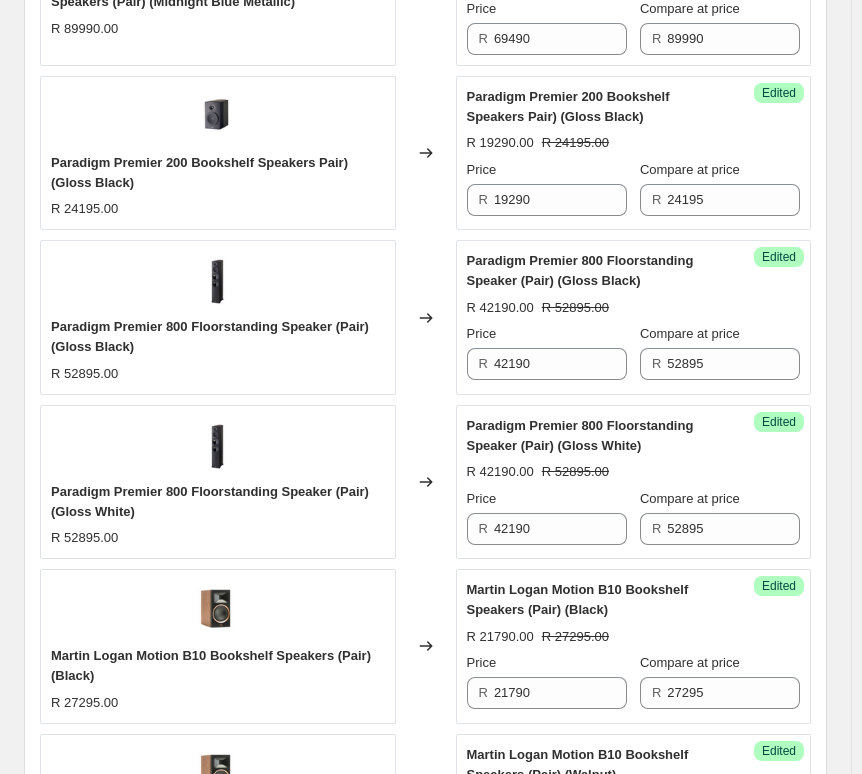 scroll, scrollTop: 2940, scrollLeft: 0, axis: vertical 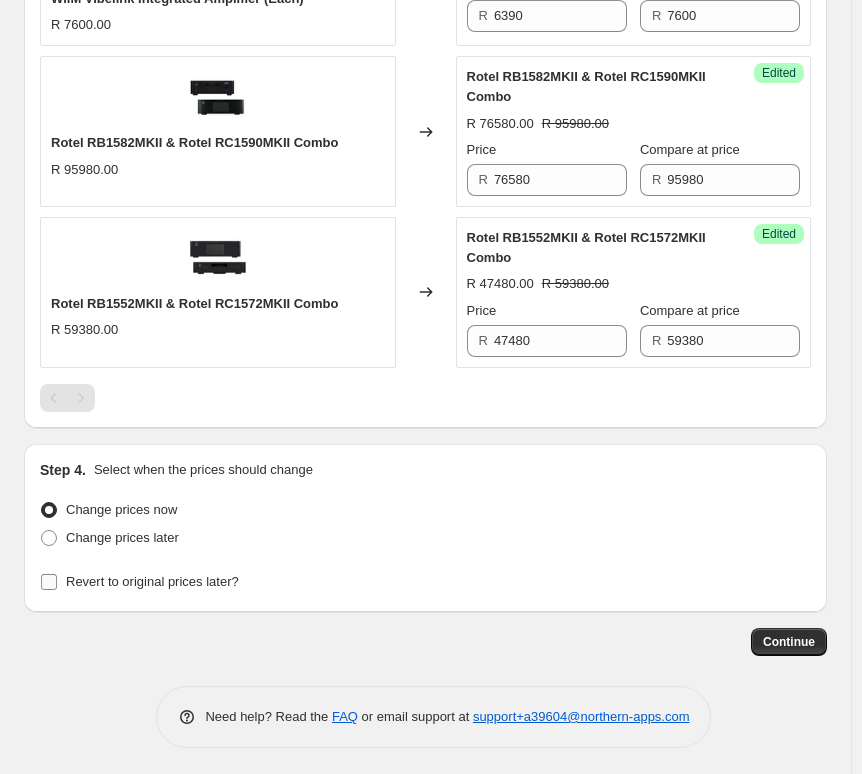 click on "Revert to original prices later?" at bounding box center (152, 581) 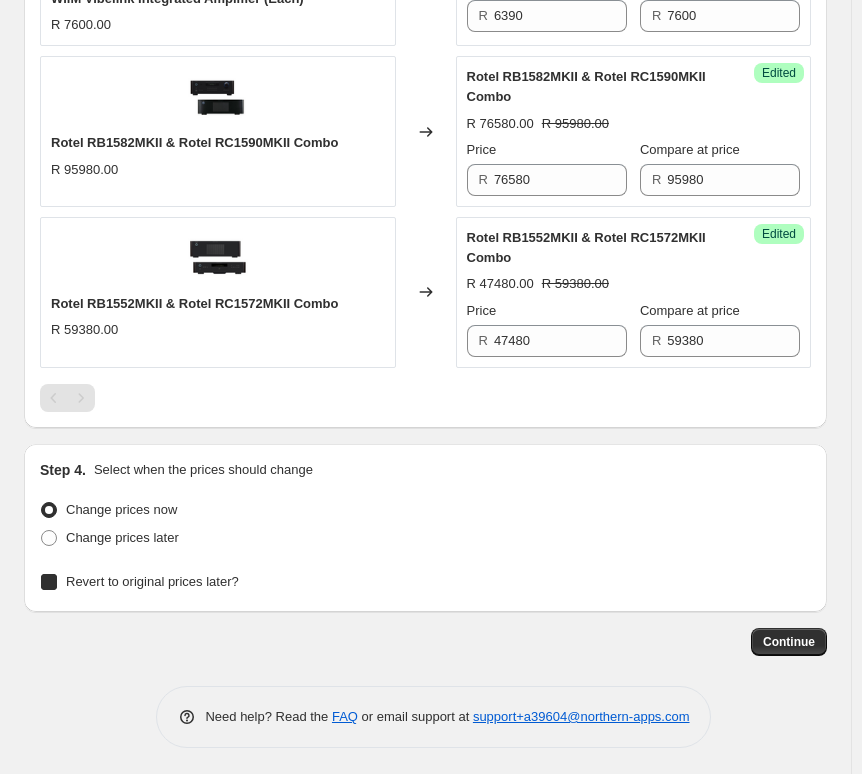 checkbox on "true" 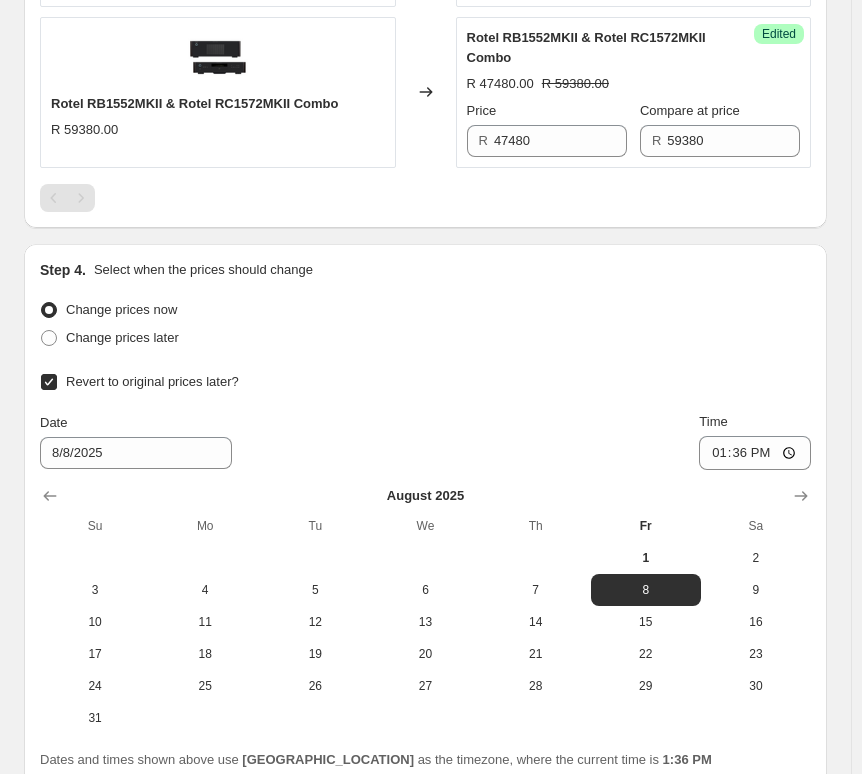 scroll, scrollTop: 3240, scrollLeft: 0, axis: vertical 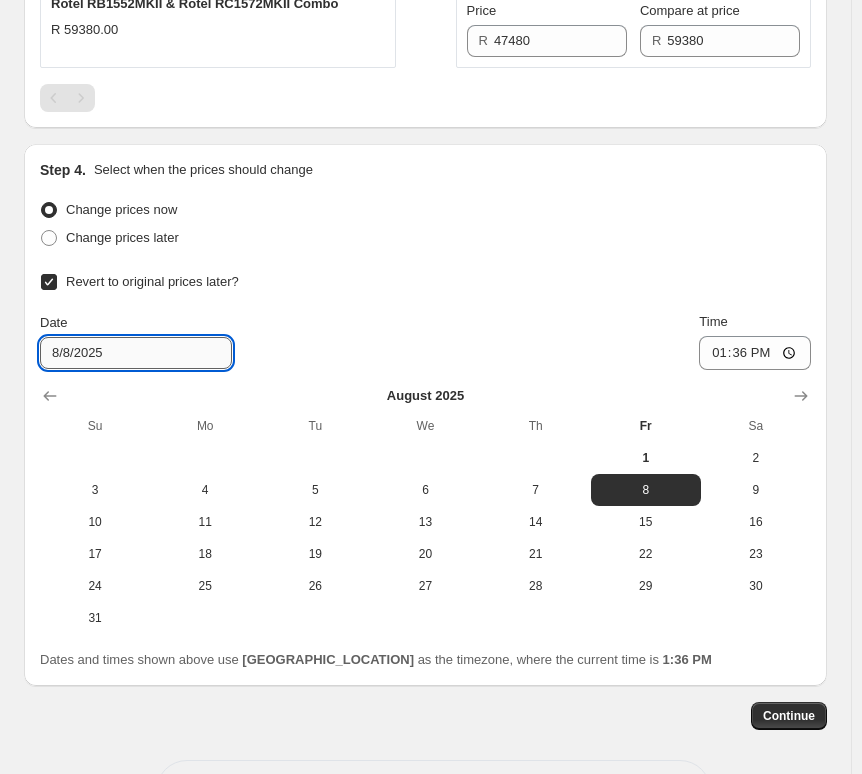 click on "8/8/2025" at bounding box center [136, 353] 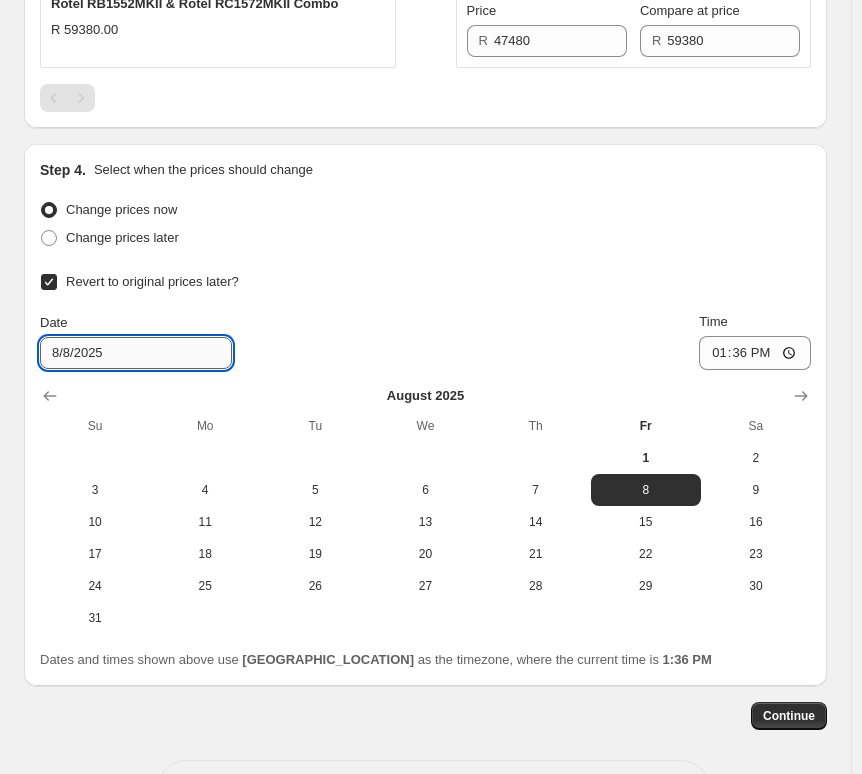 click on "8/8/2025" at bounding box center [136, 353] 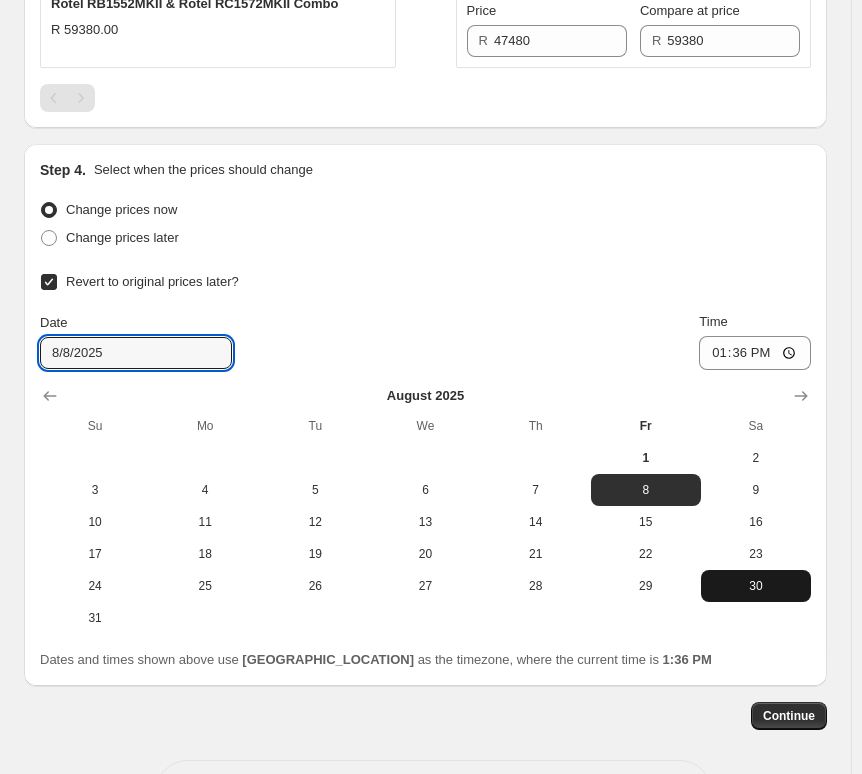 click on "30" at bounding box center [756, 586] 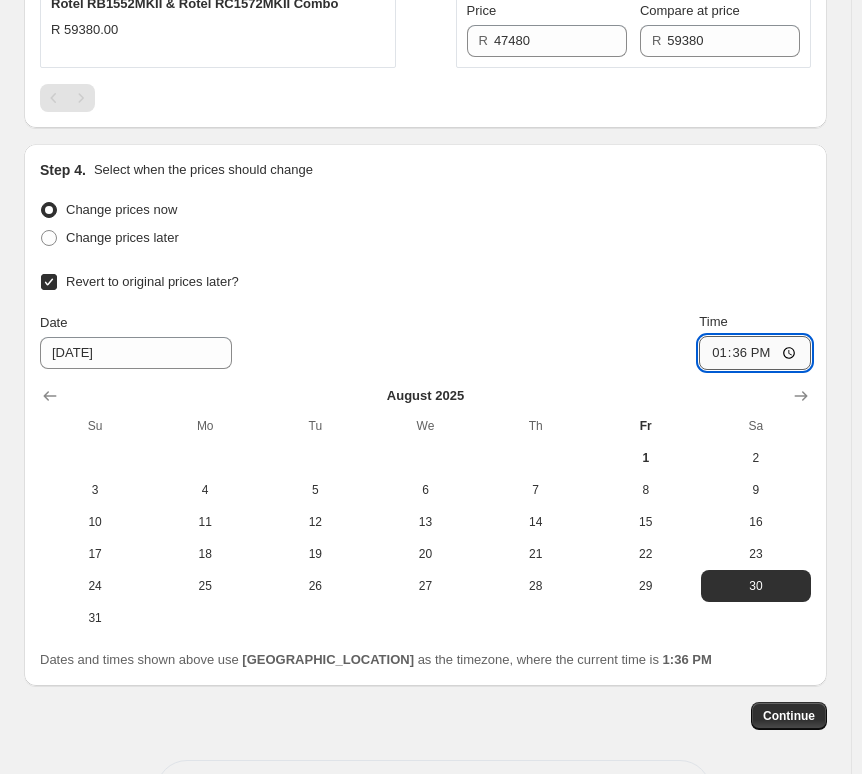 click on "13:36" at bounding box center [755, 353] 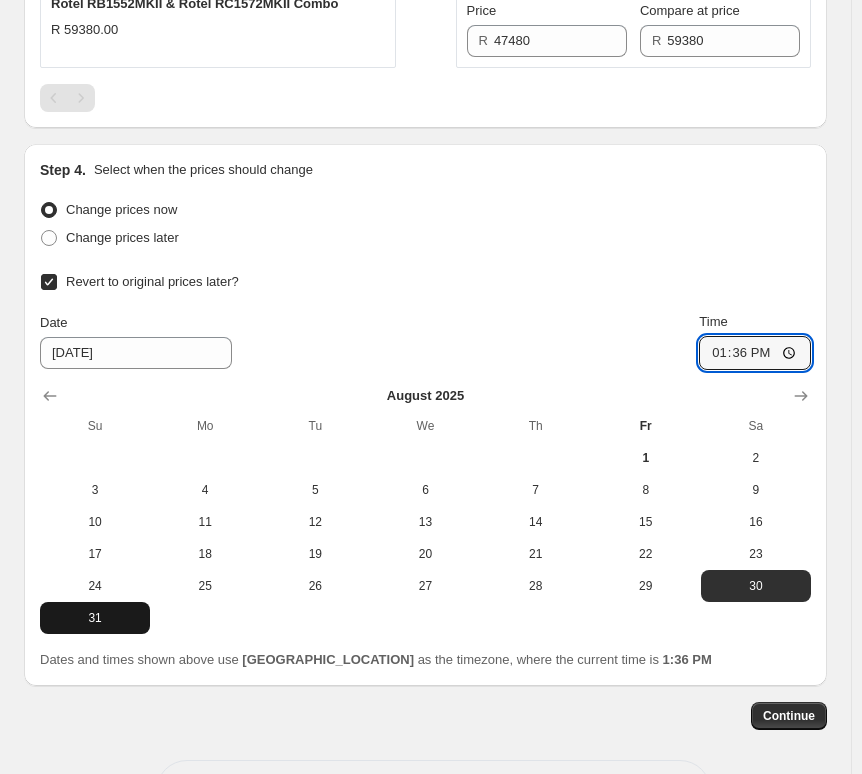 click on "31" at bounding box center (95, 618) 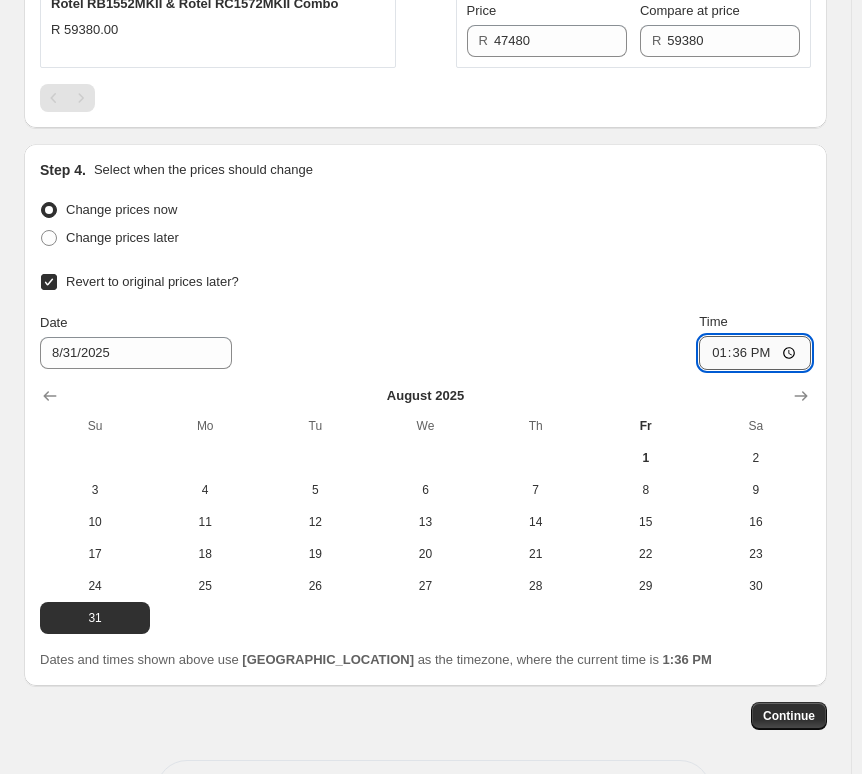 click on "13:36" at bounding box center [755, 353] 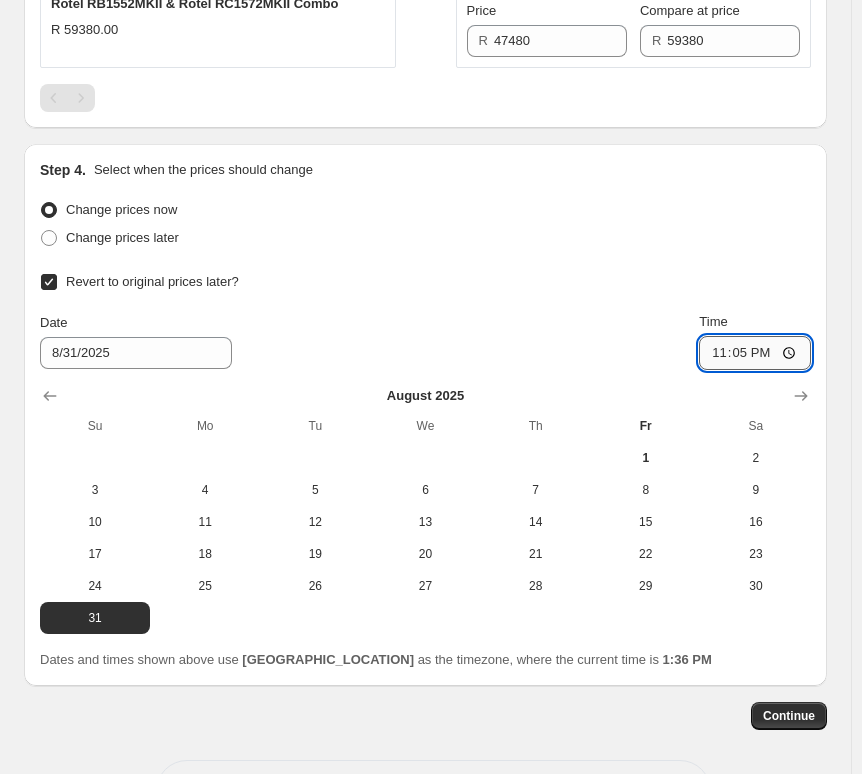 type on "23:59" 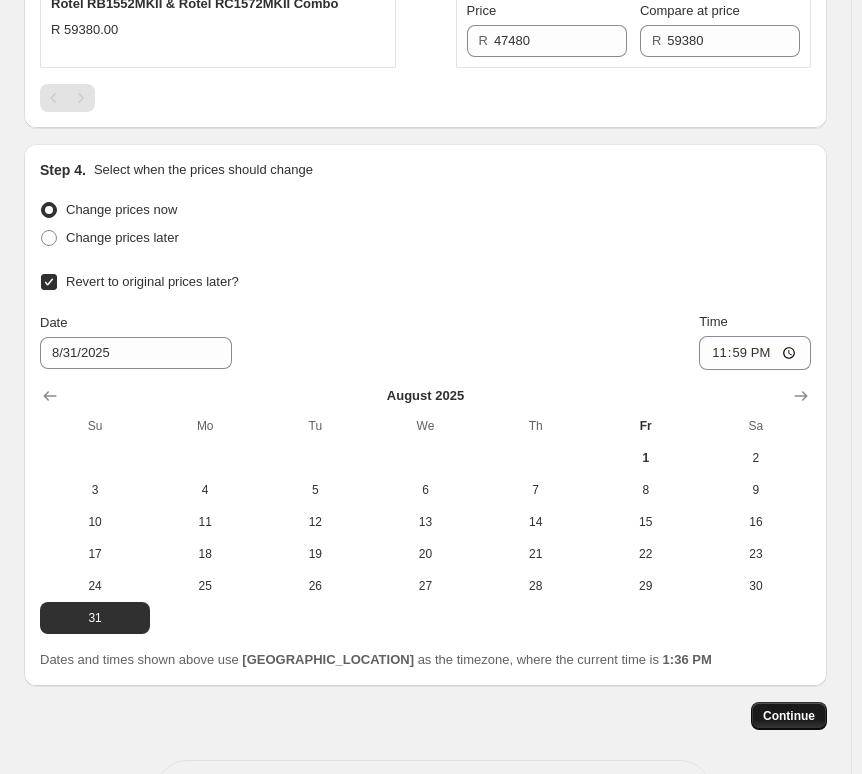 click on "Continue" at bounding box center [789, 716] 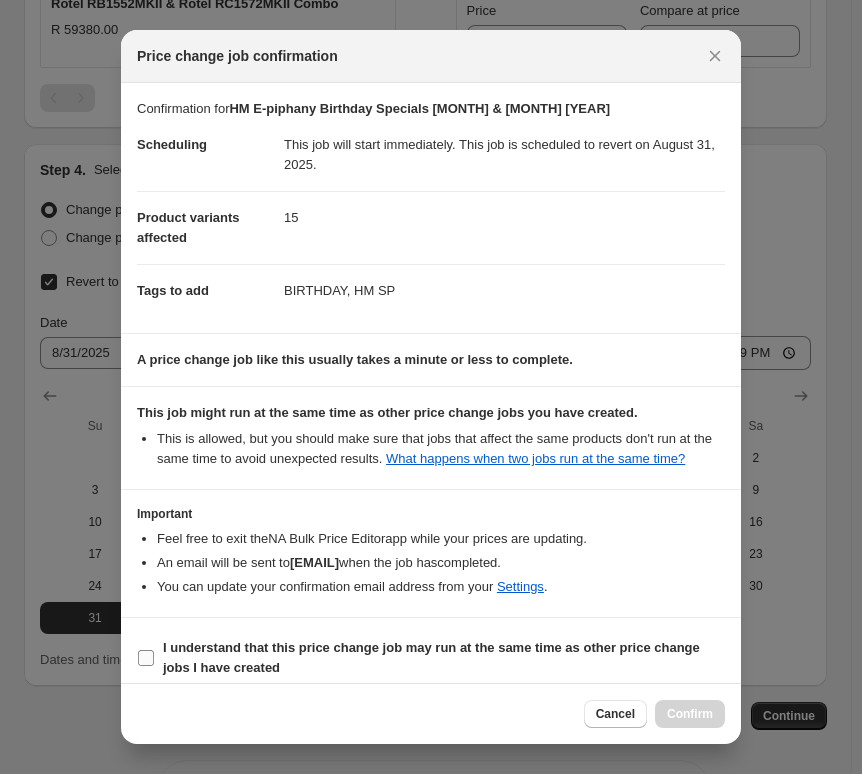 click on "I understand that this price change job may run at the same time as other price change jobs I have created" at bounding box center [146, 658] 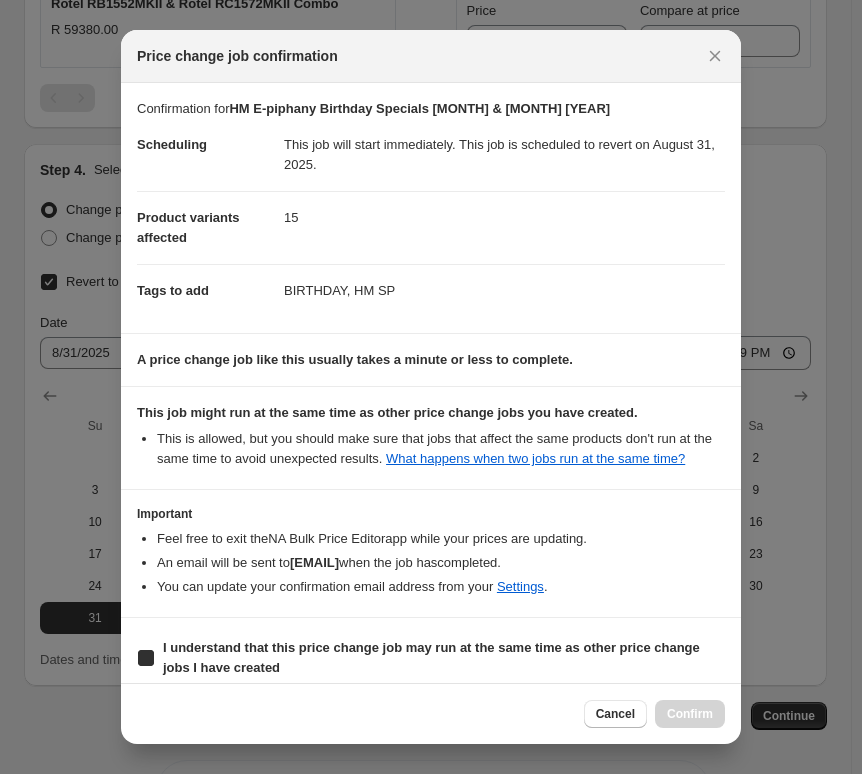 checkbox on "true" 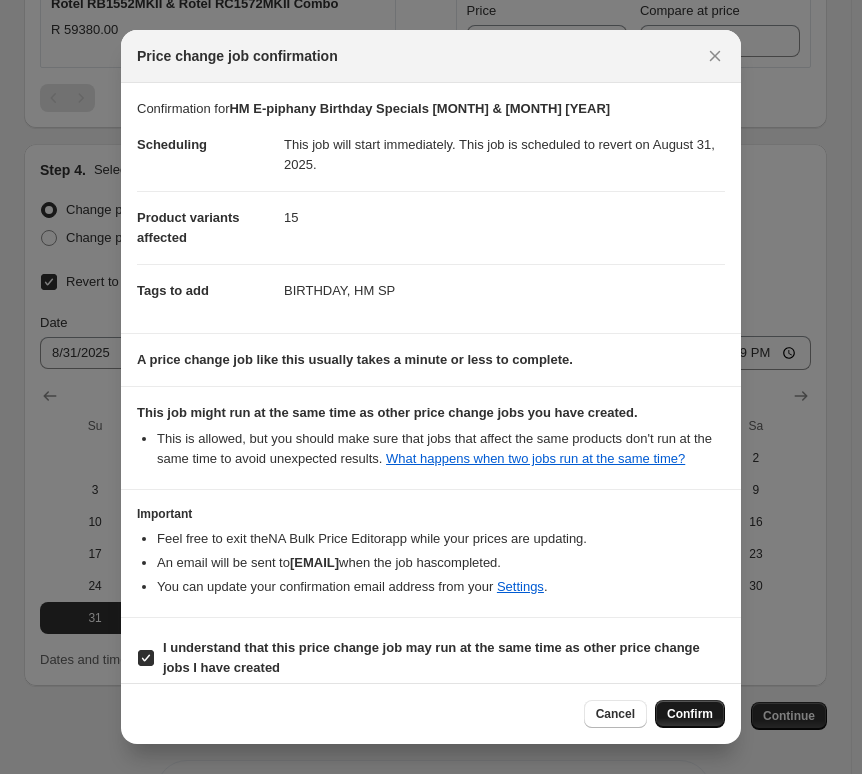 click on "Confirm" at bounding box center (690, 714) 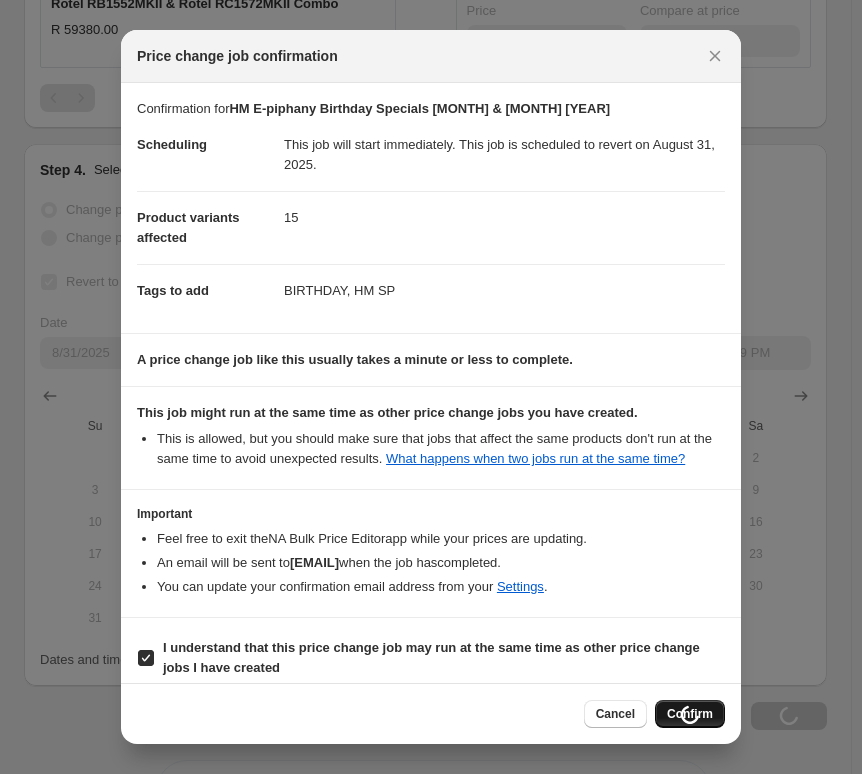scroll, scrollTop: 3336, scrollLeft: 0, axis: vertical 